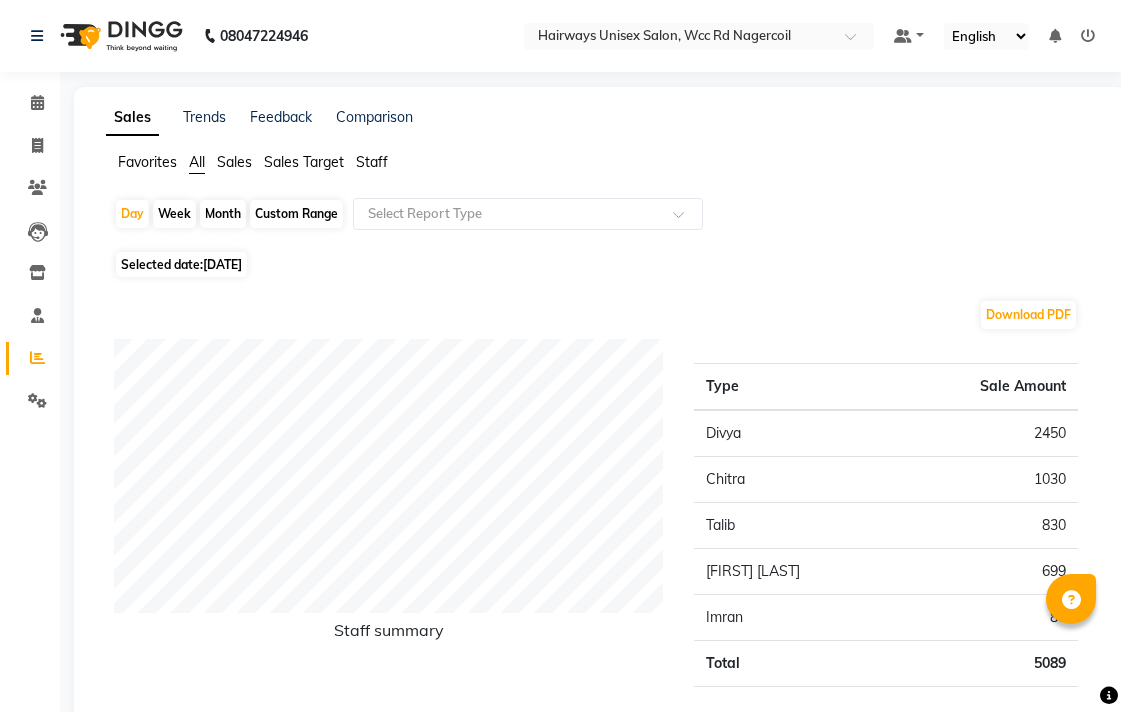 scroll, scrollTop: 226, scrollLeft: 0, axis: vertical 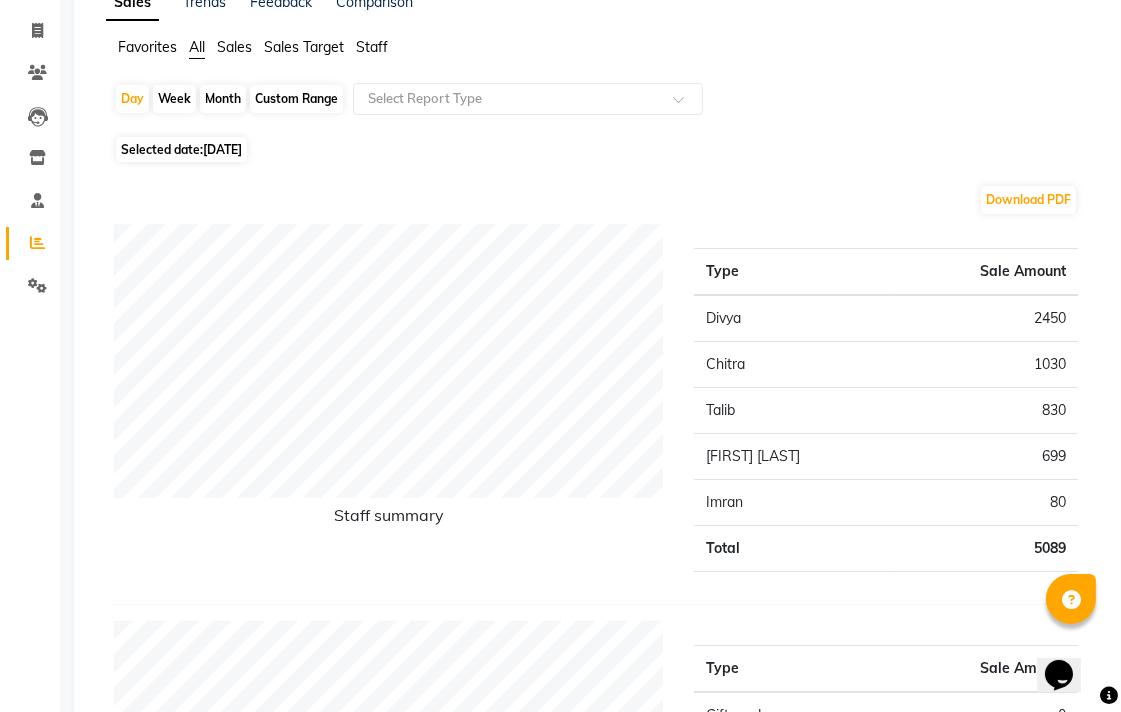 click on "Invoice" 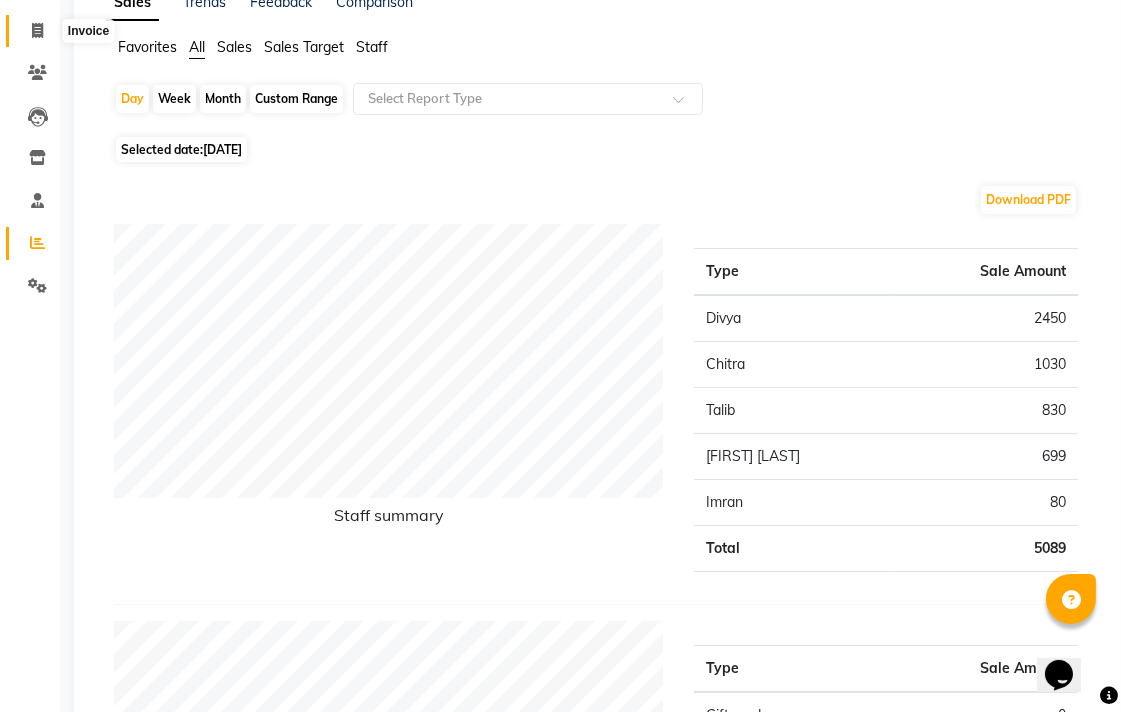 click 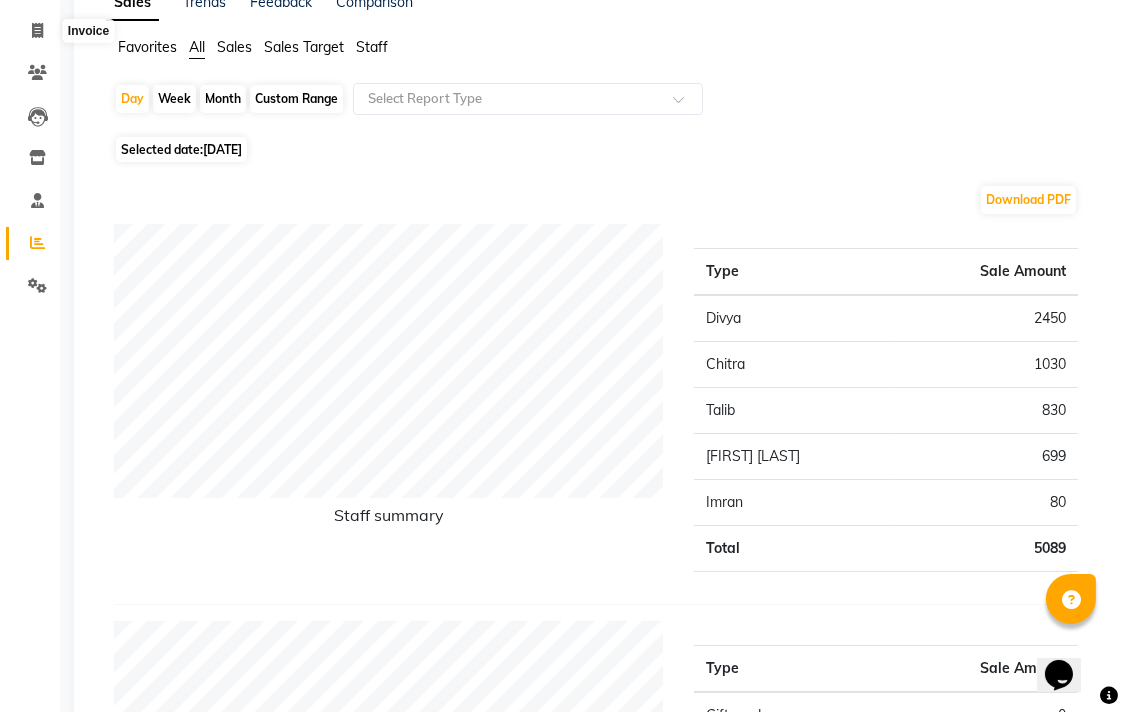 select on "service" 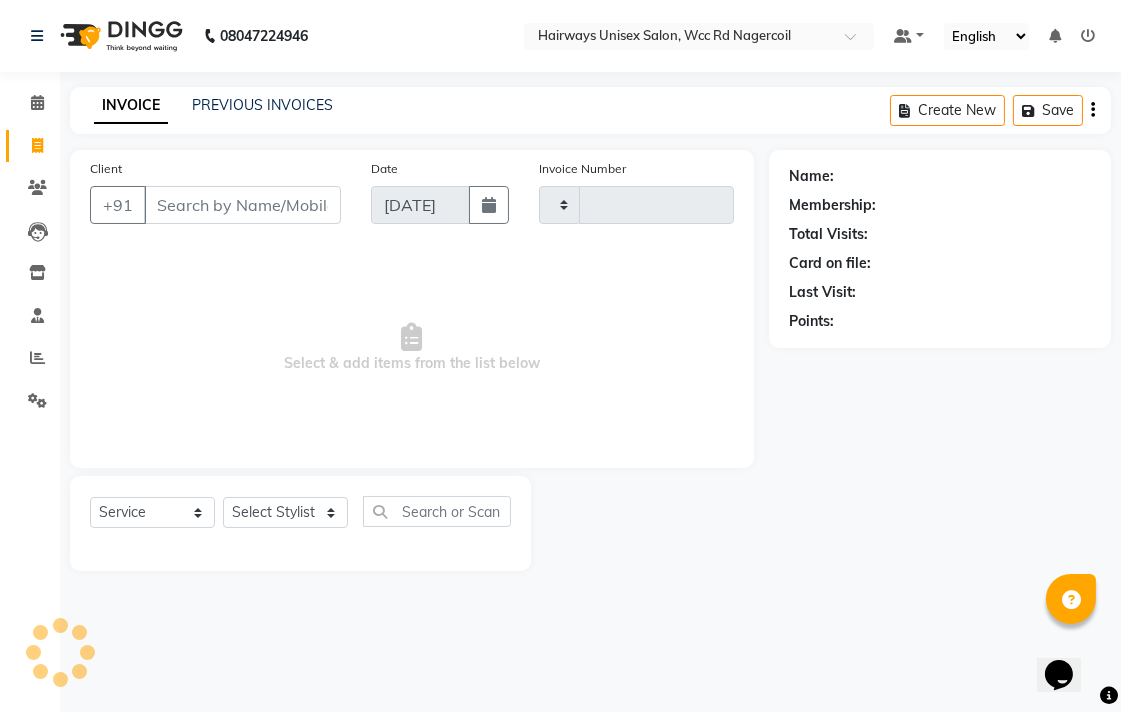 scroll, scrollTop: 0, scrollLeft: 0, axis: both 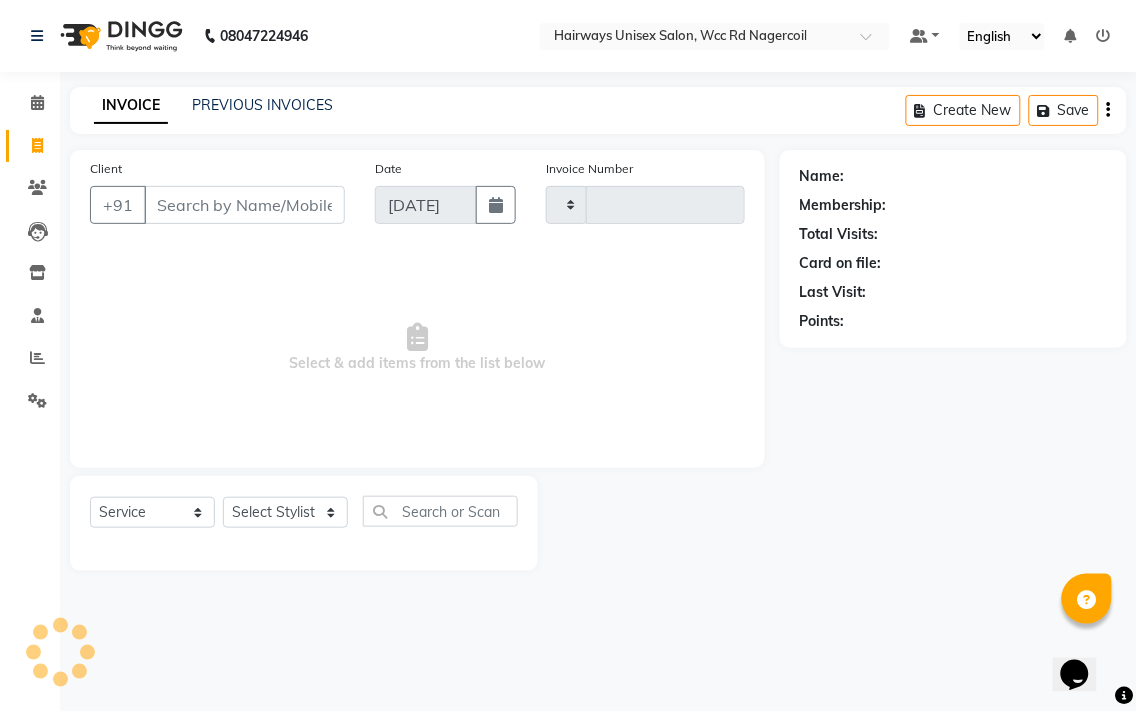 type on "5150" 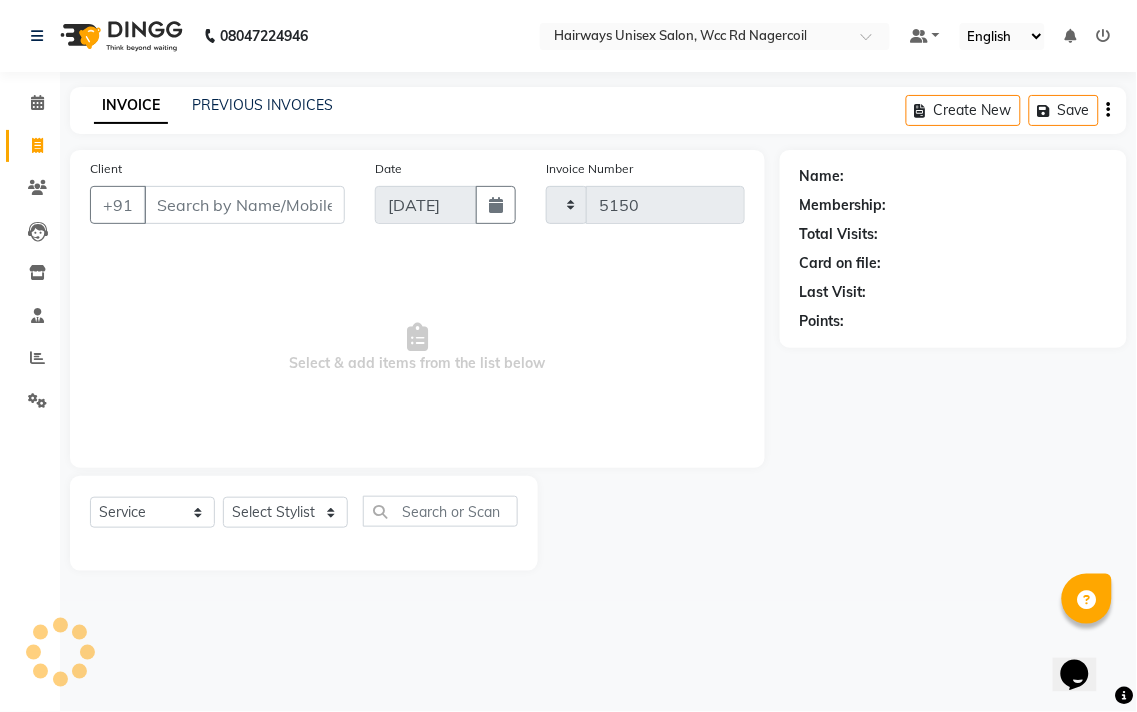 select on "6523" 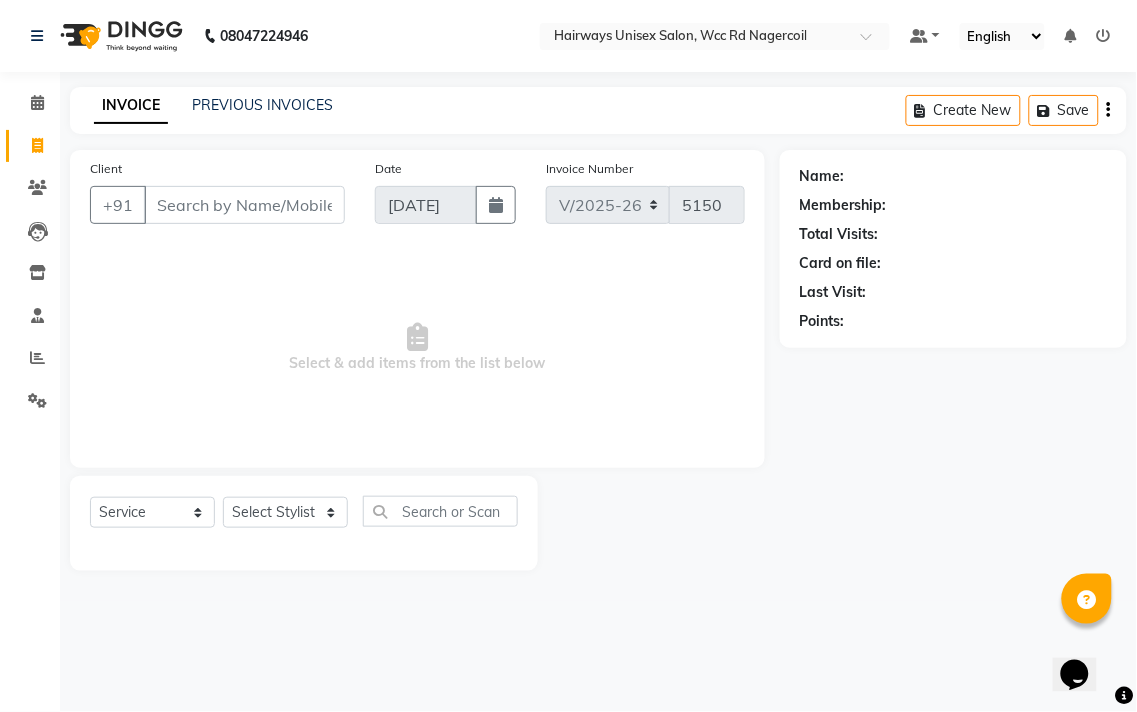 click on "Client" at bounding box center (244, 205) 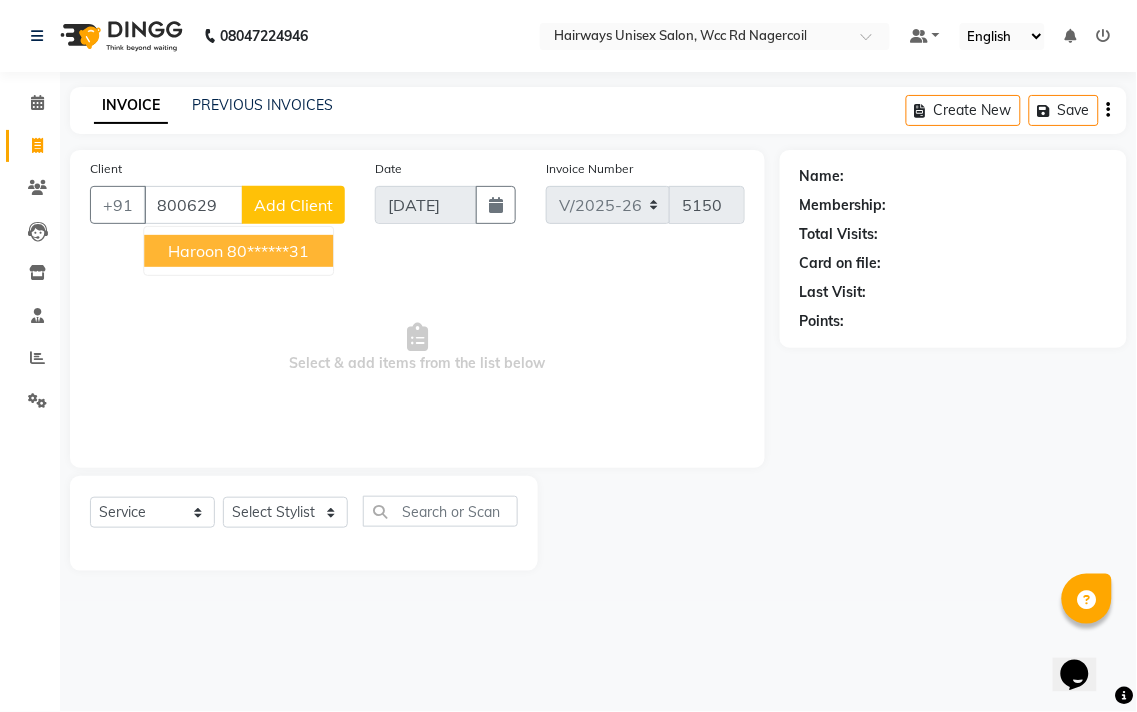 click on "80******31" at bounding box center [268, 251] 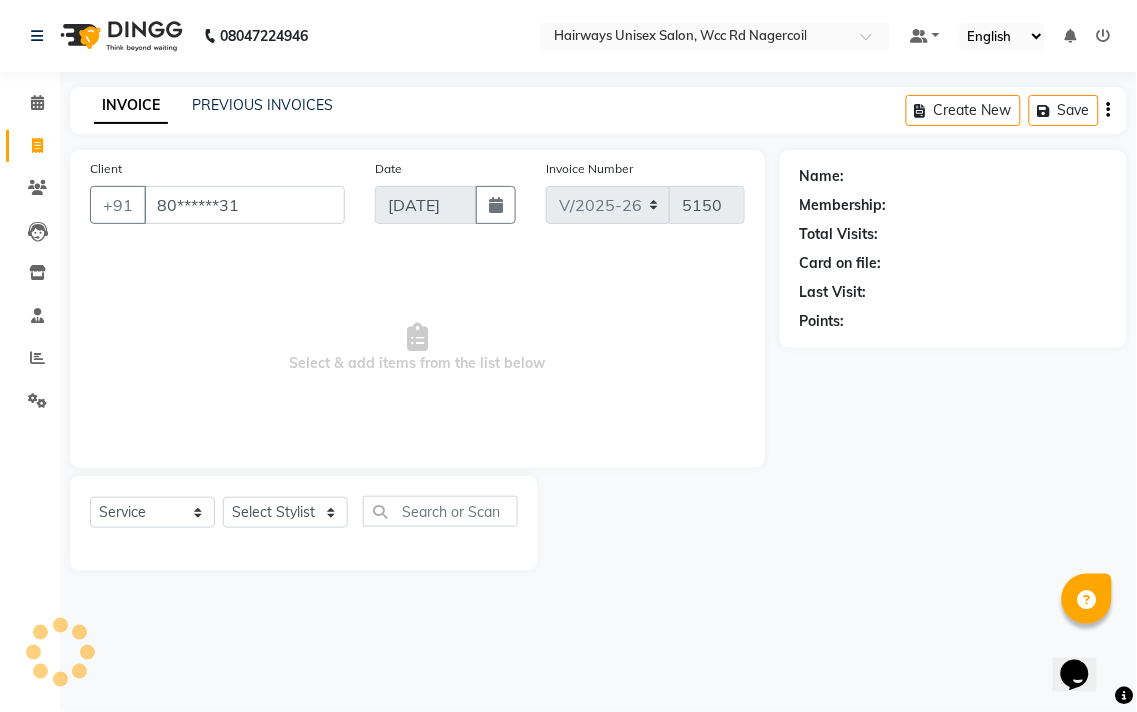 type on "80******31" 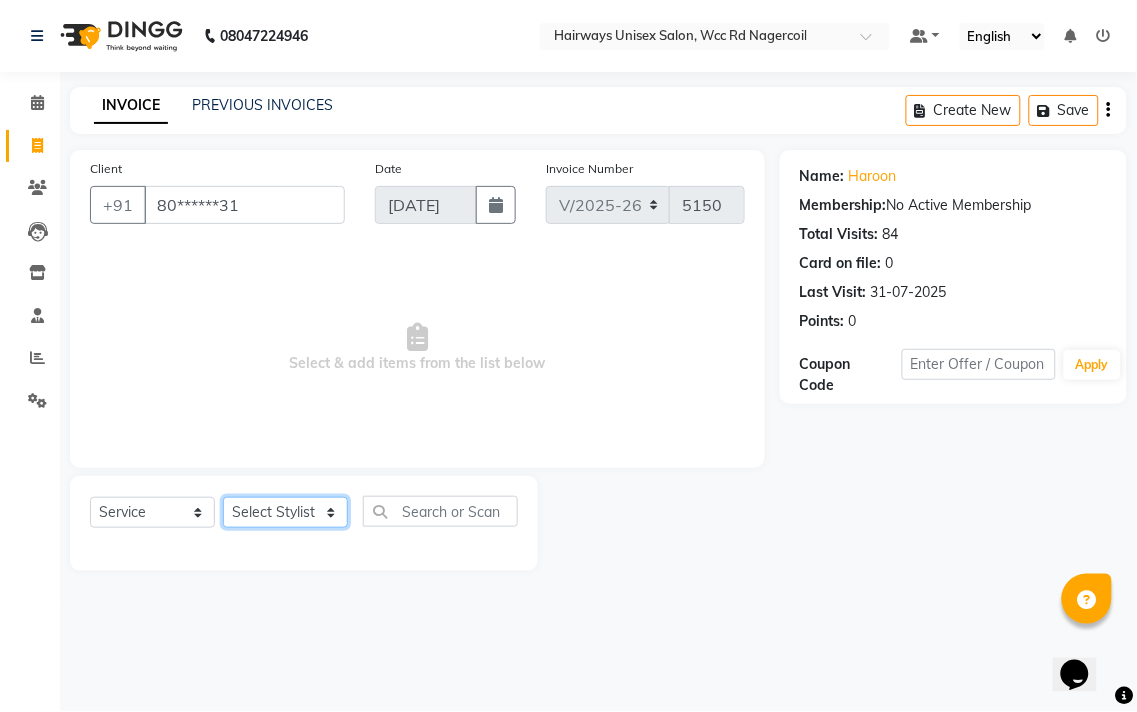 click on "Select Stylist Admin [NAME] [NAME] [NAME] [NAME] [NAME] [NAME] [NAME] [NAME]" 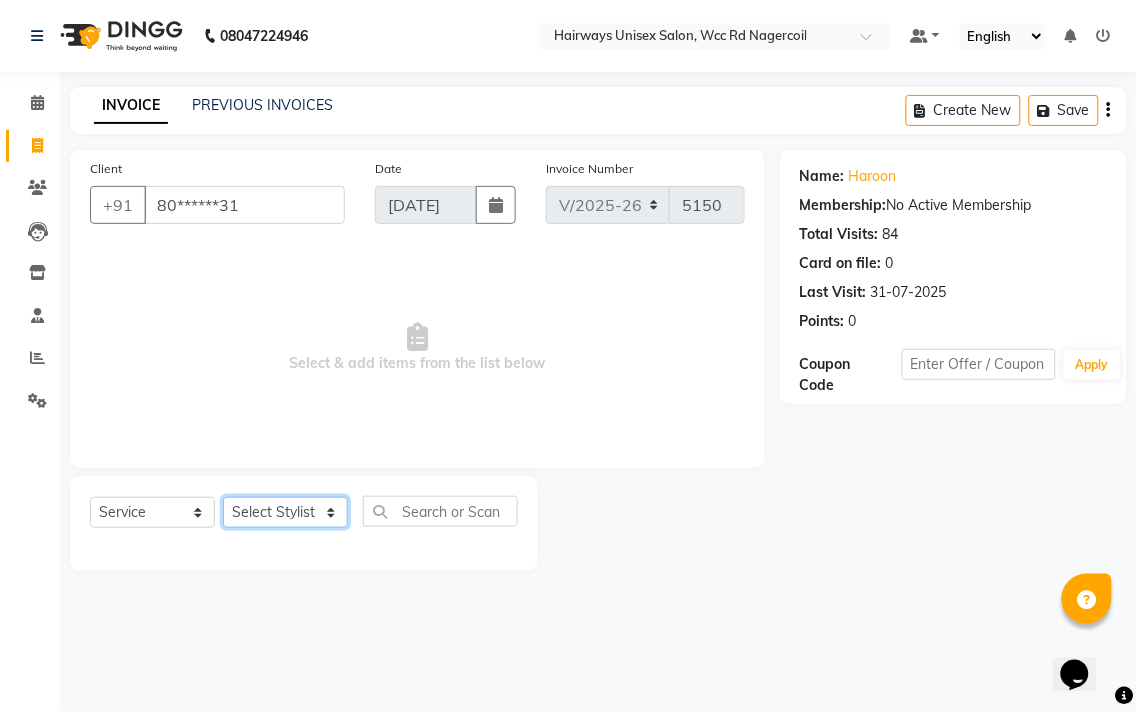 select on "49914" 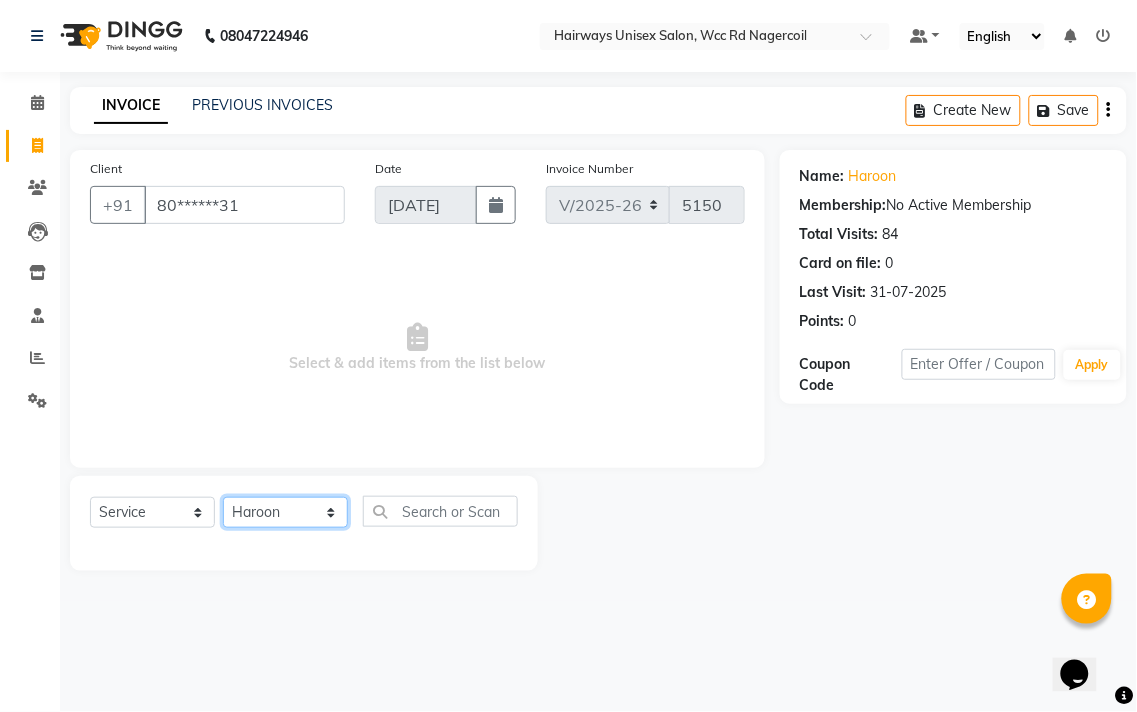 click on "Select Stylist Admin [NAME] [NAME] [NAME] [NAME] [NAME] [NAME] [NAME] [NAME]" 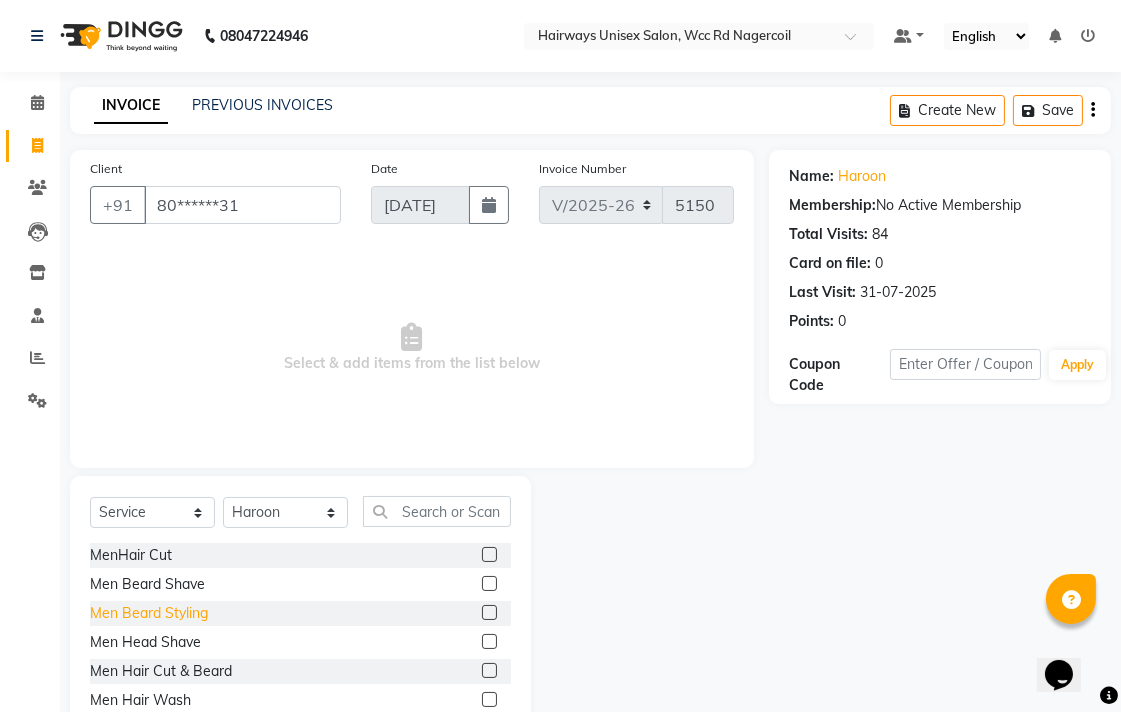 click on "Men Beard Styling" 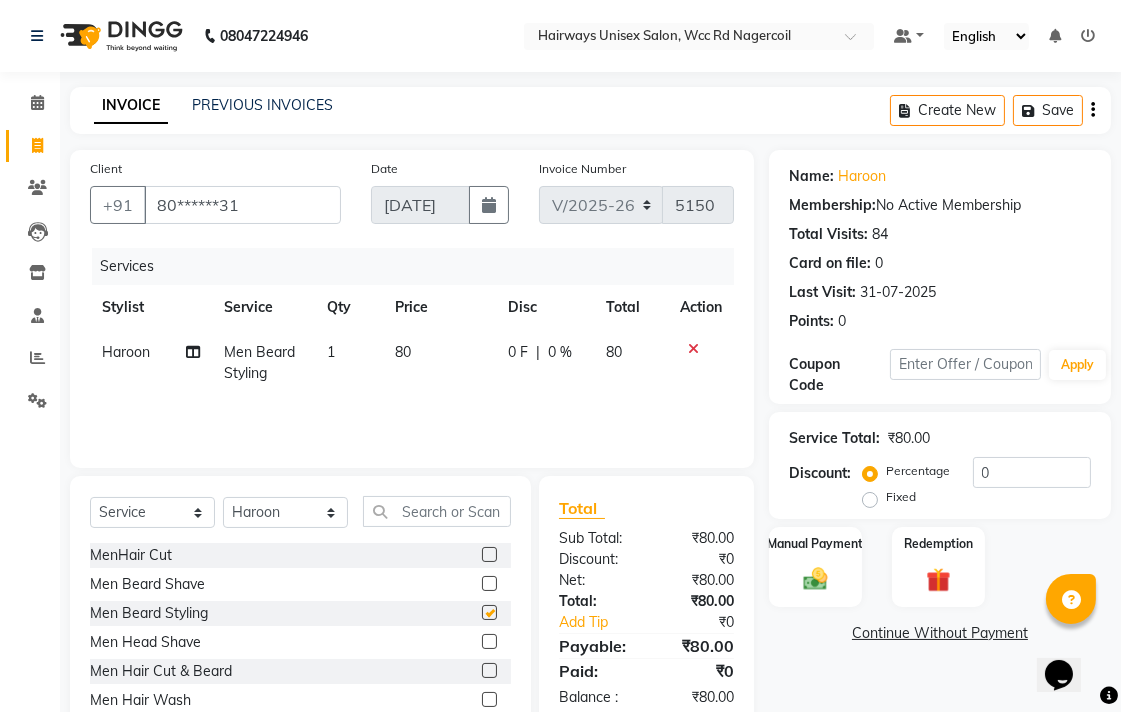 checkbox on "false" 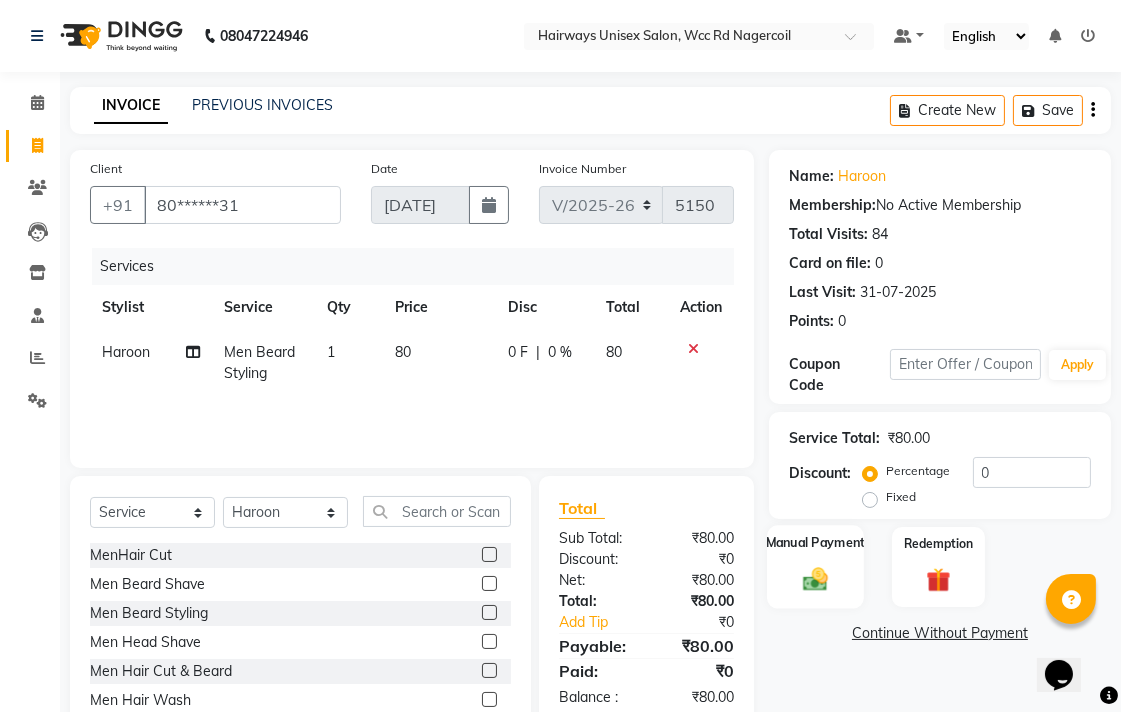 click 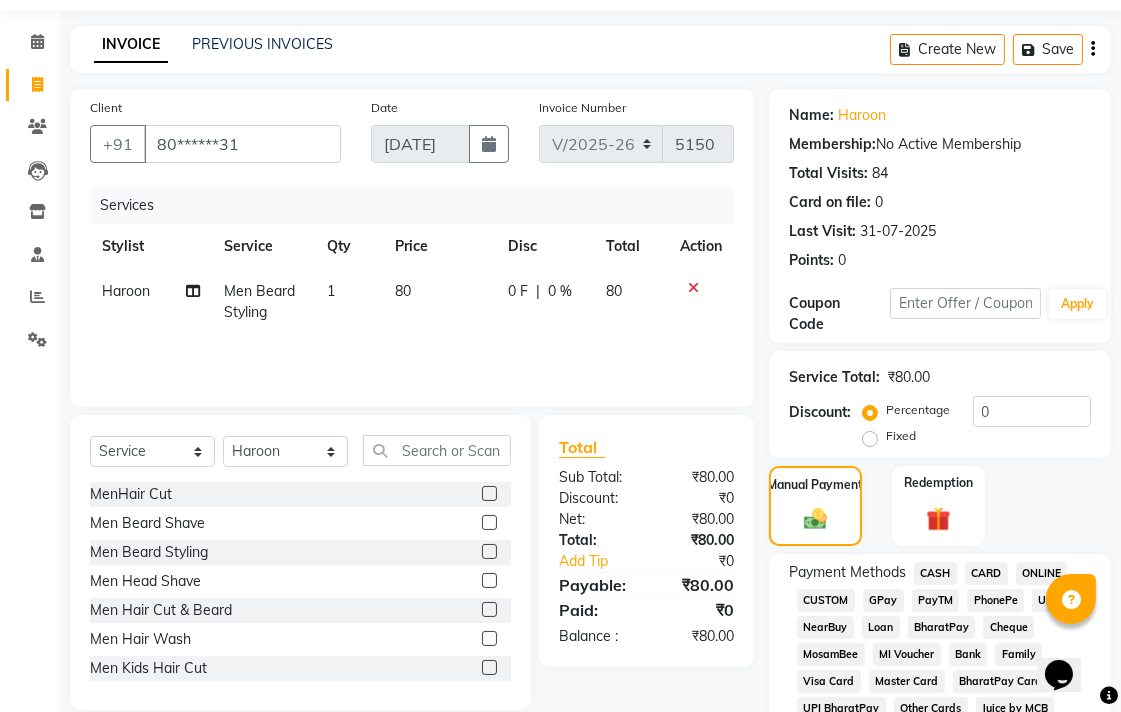 scroll, scrollTop: 111, scrollLeft: 0, axis: vertical 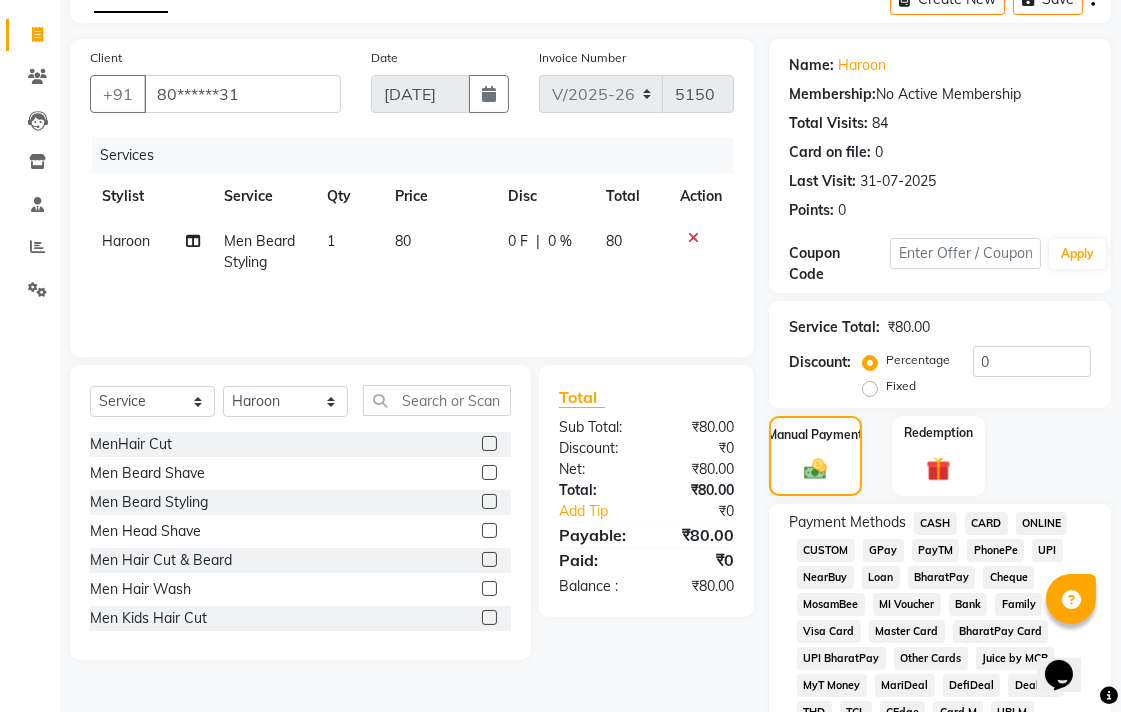 click on "CASH" 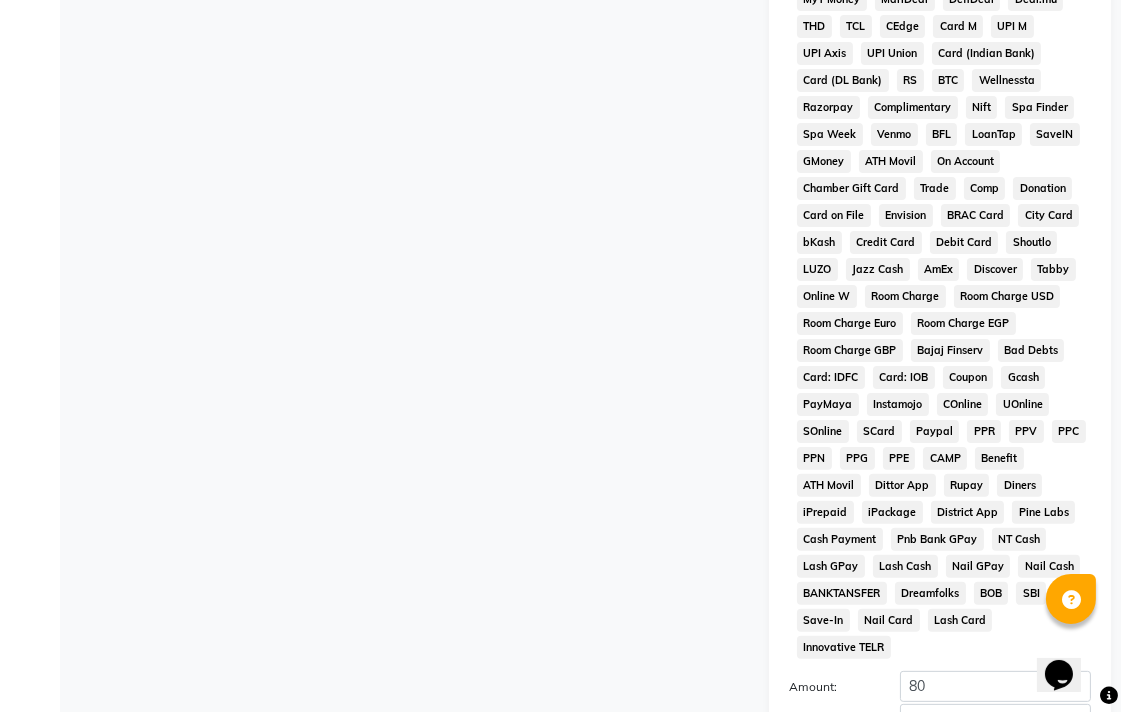 scroll, scrollTop: 913, scrollLeft: 0, axis: vertical 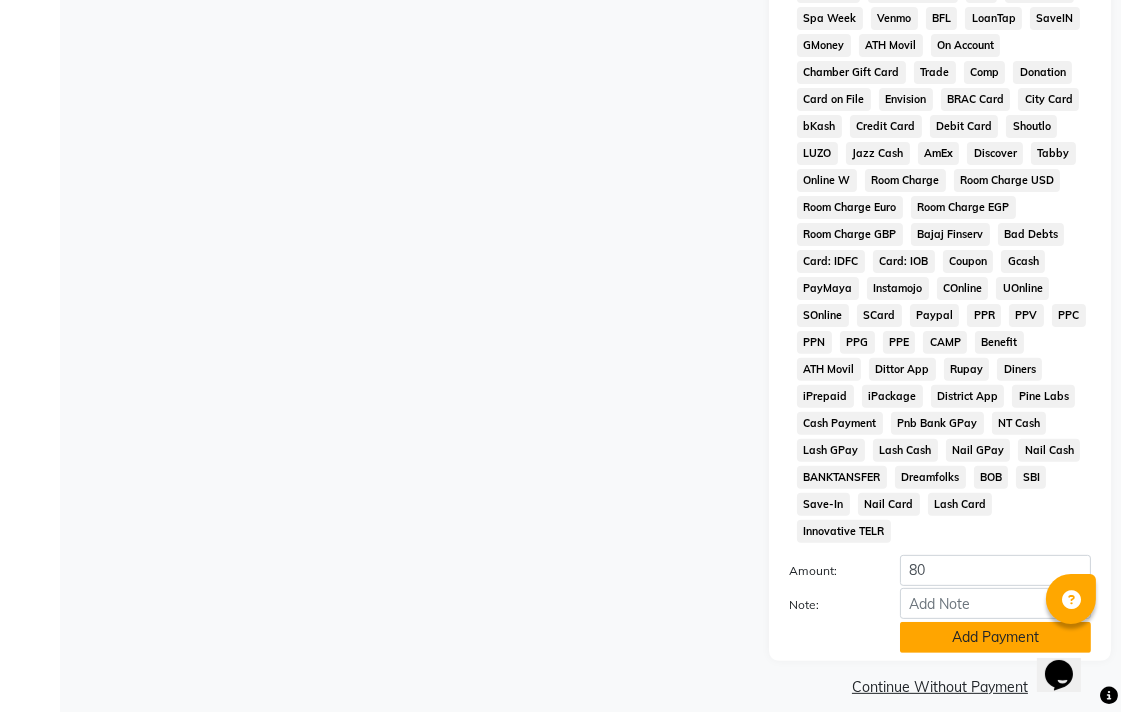 click on "Add Payment" 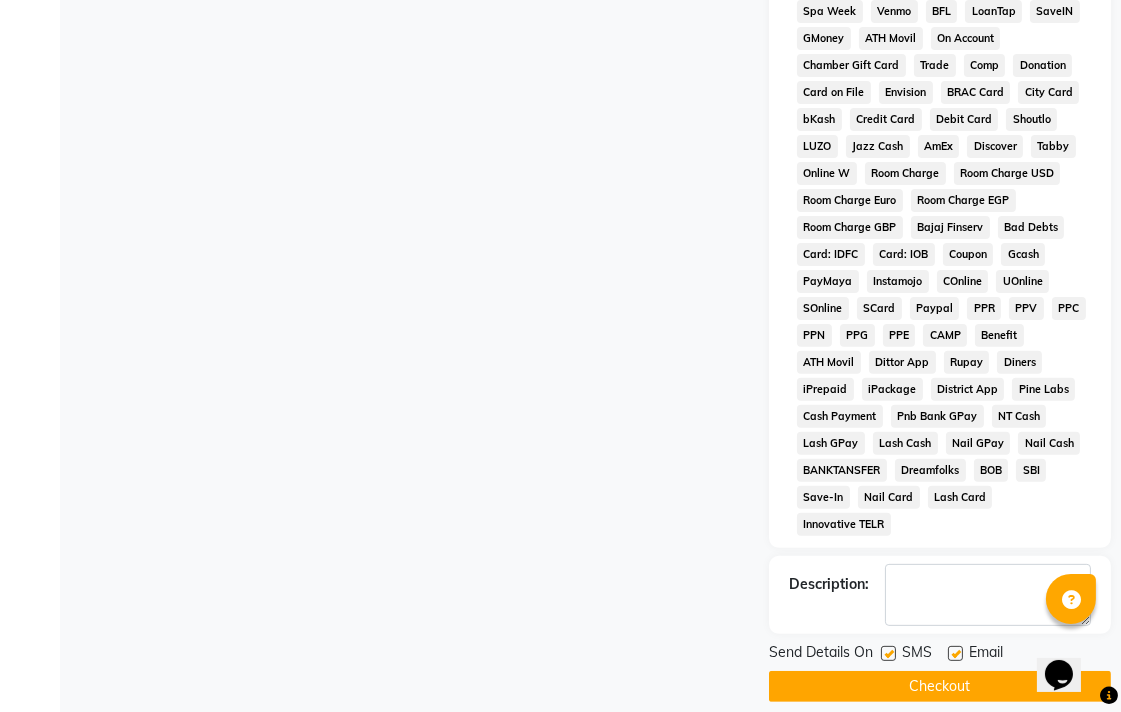 scroll, scrollTop: 921, scrollLeft: 0, axis: vertical 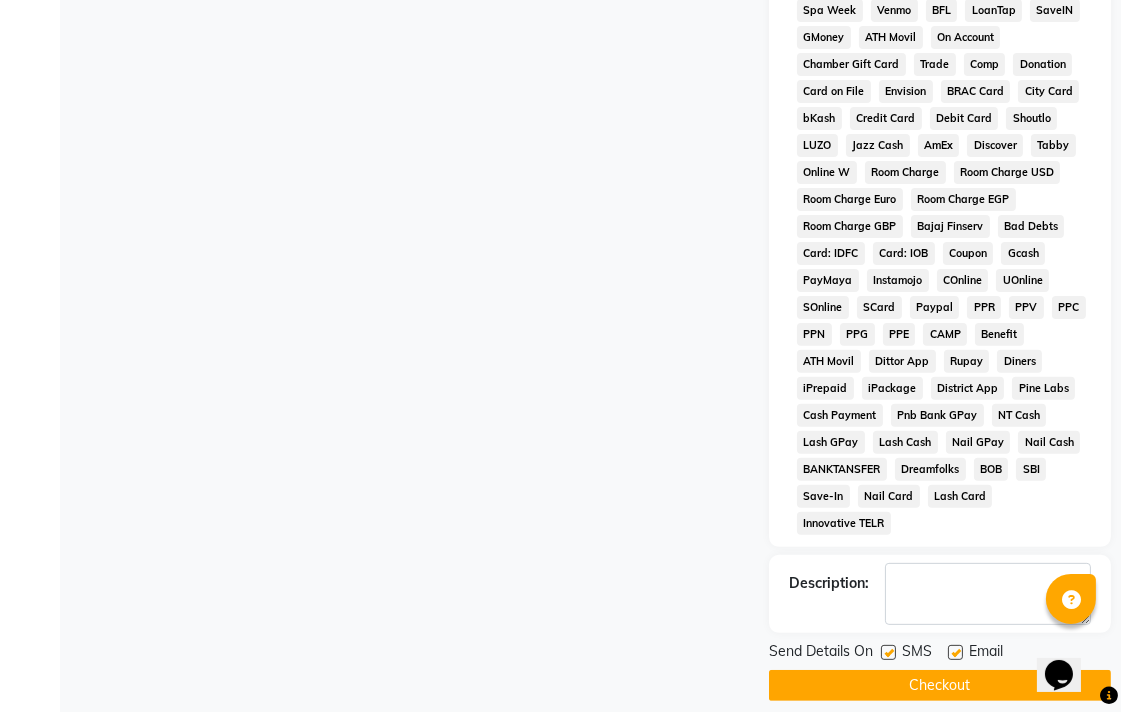 click on "Checkout" 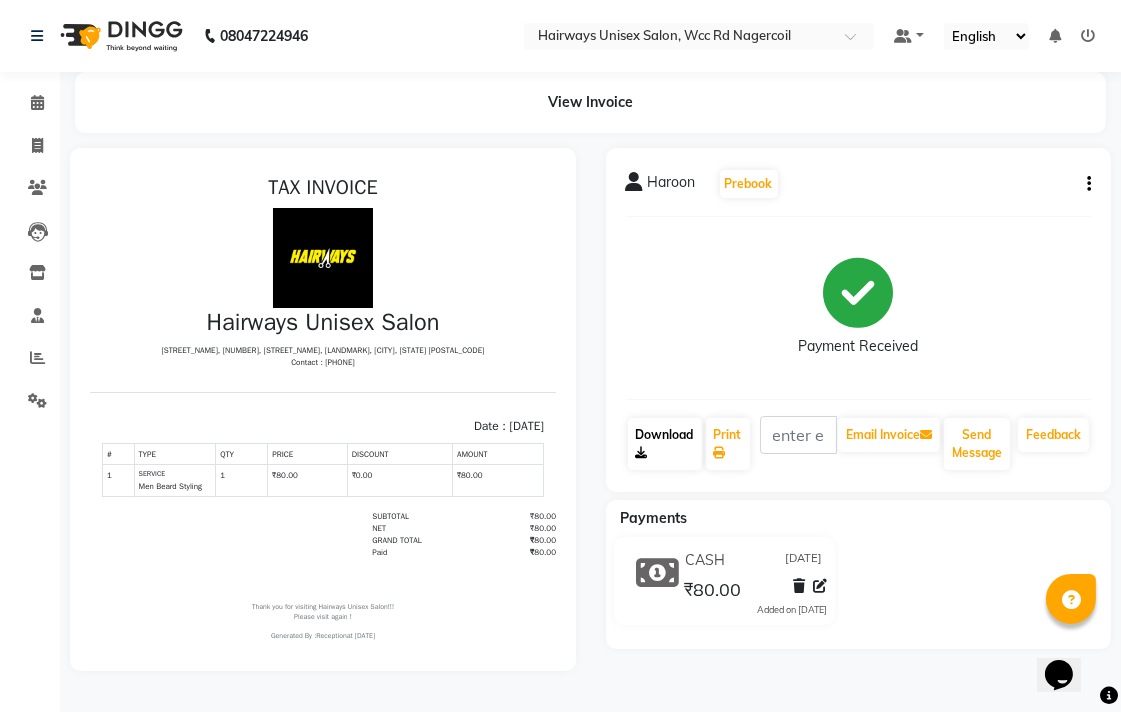 scroll, scrollTop: 4, scrollLeft: 0, axis: vertical 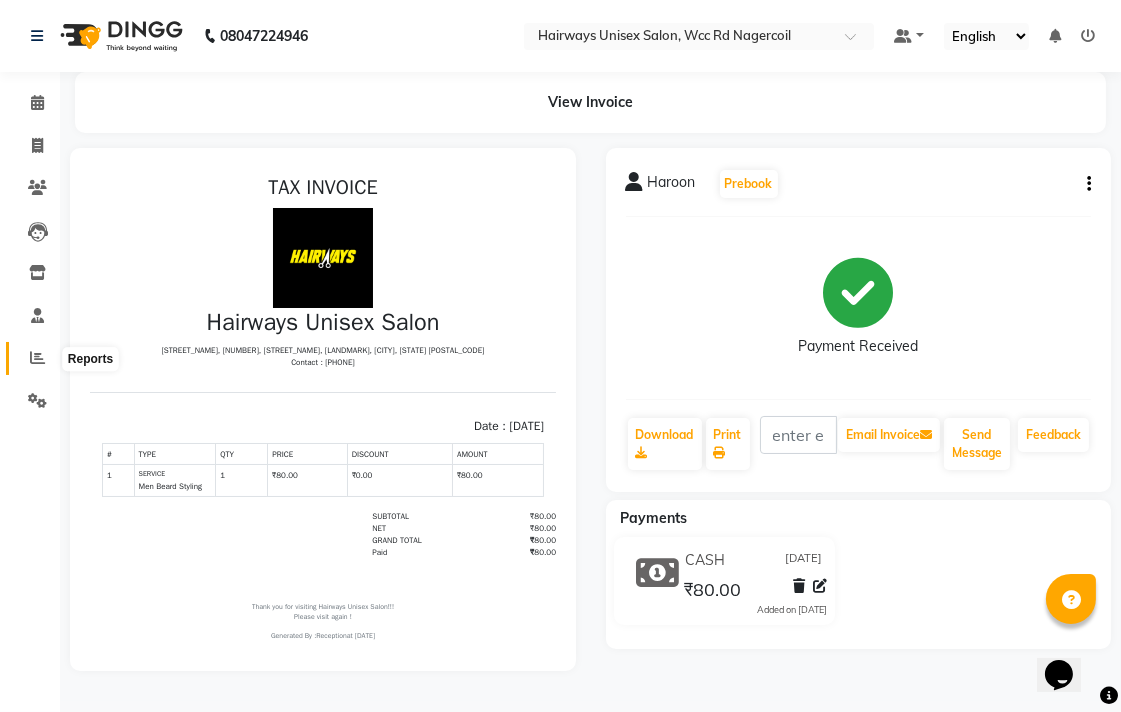 click 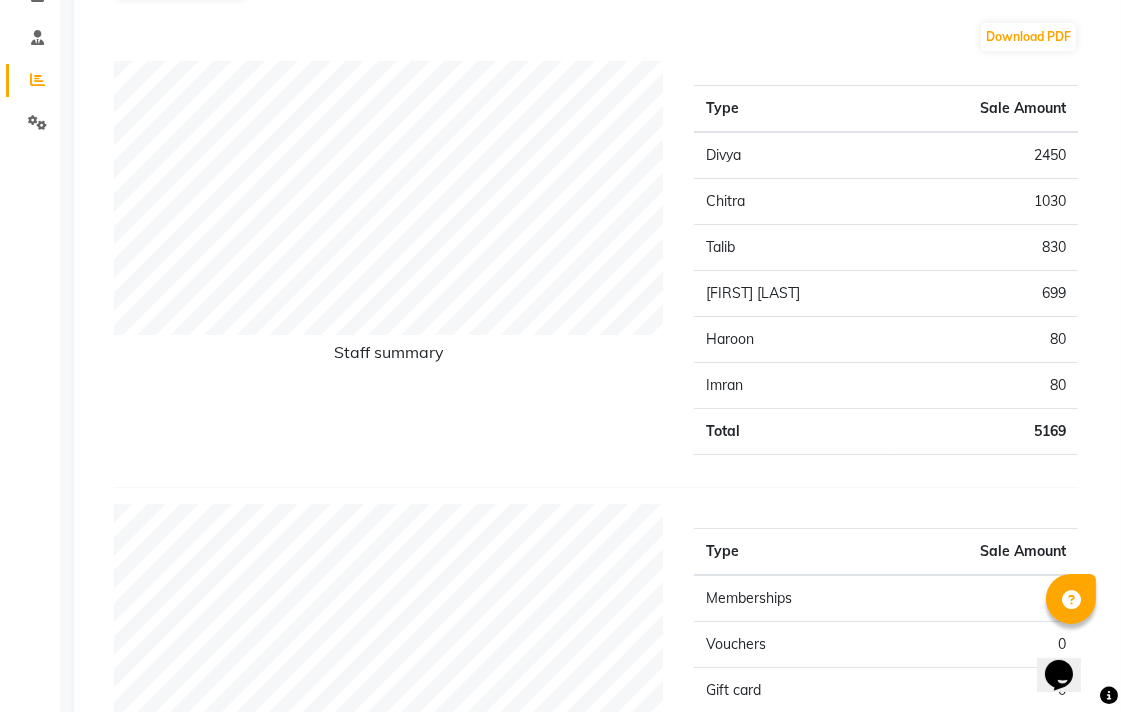 scroll, scrollTop: 0, scrollLeft: 0, axis: both 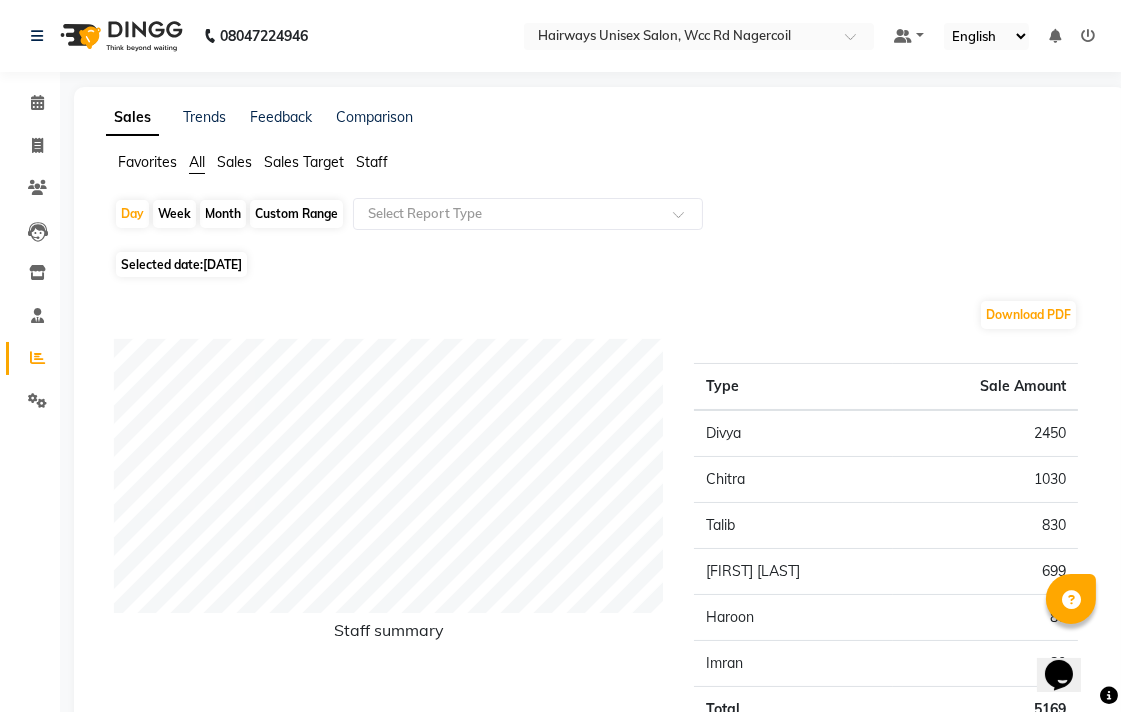 click on "Month" 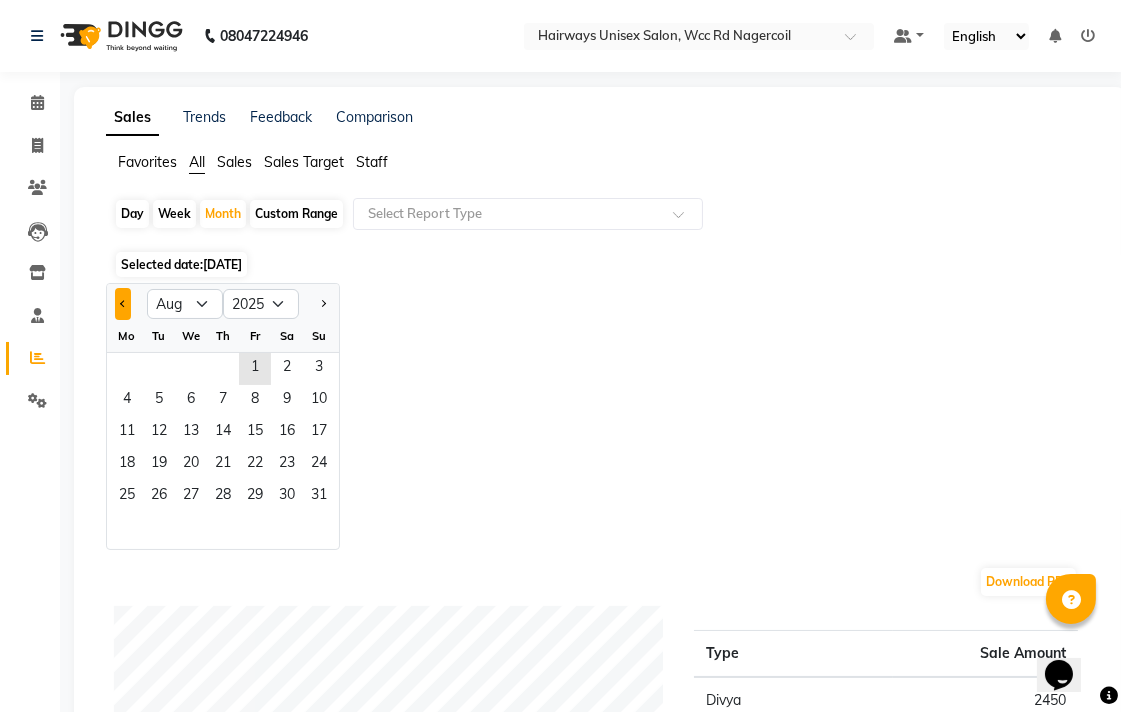 click 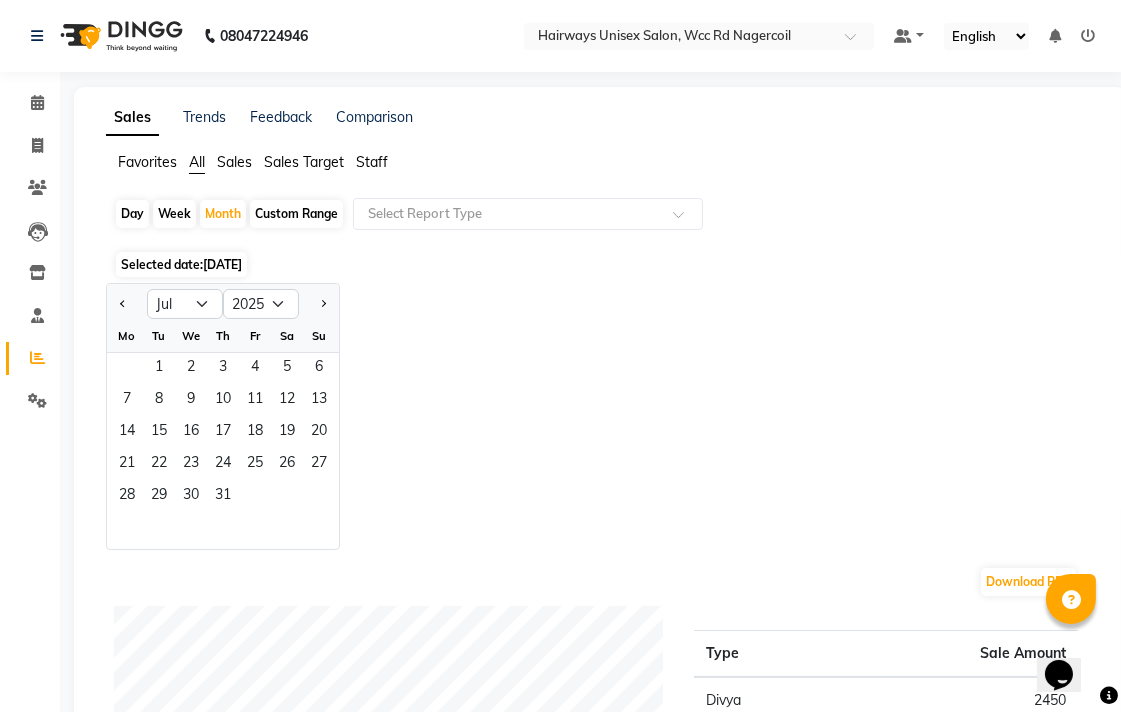 click on "Custom Range" 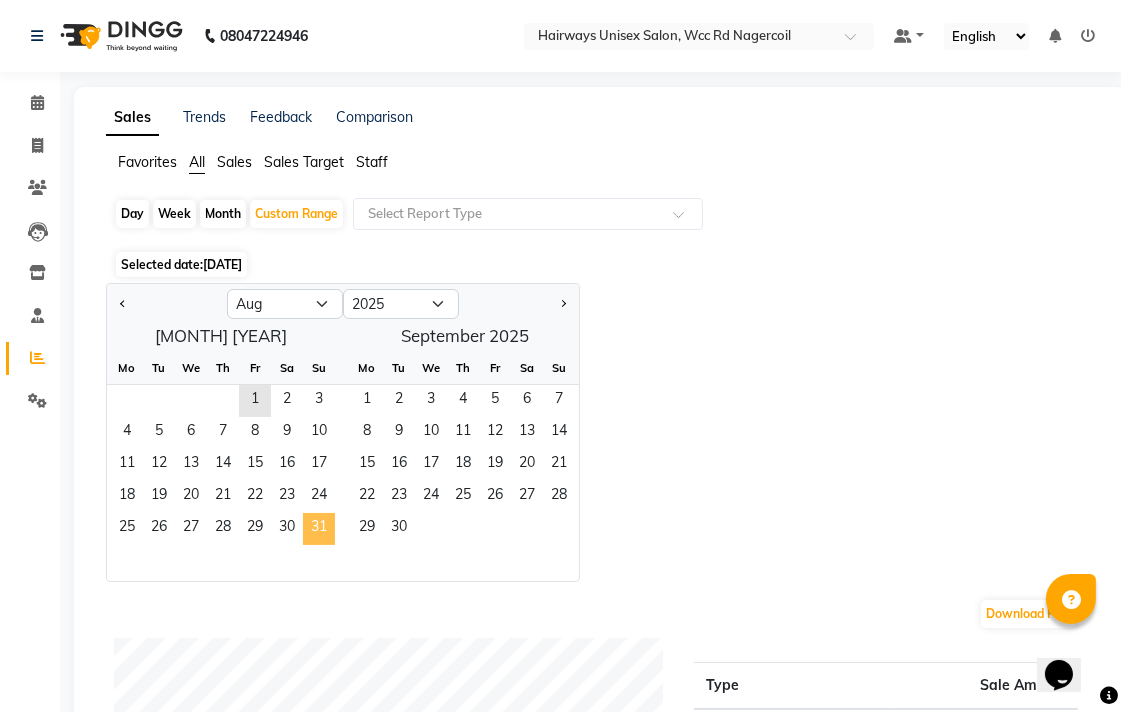 click on "31" 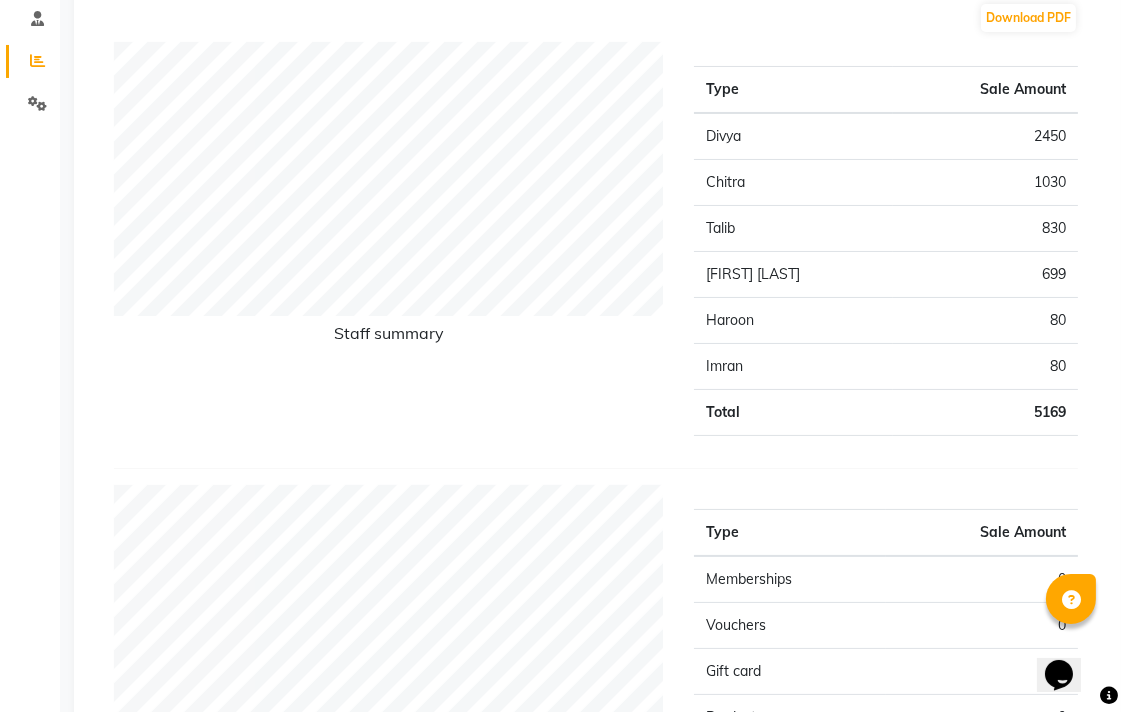scroll, scrollTop: 0, scrollLeft: 0, axis: both 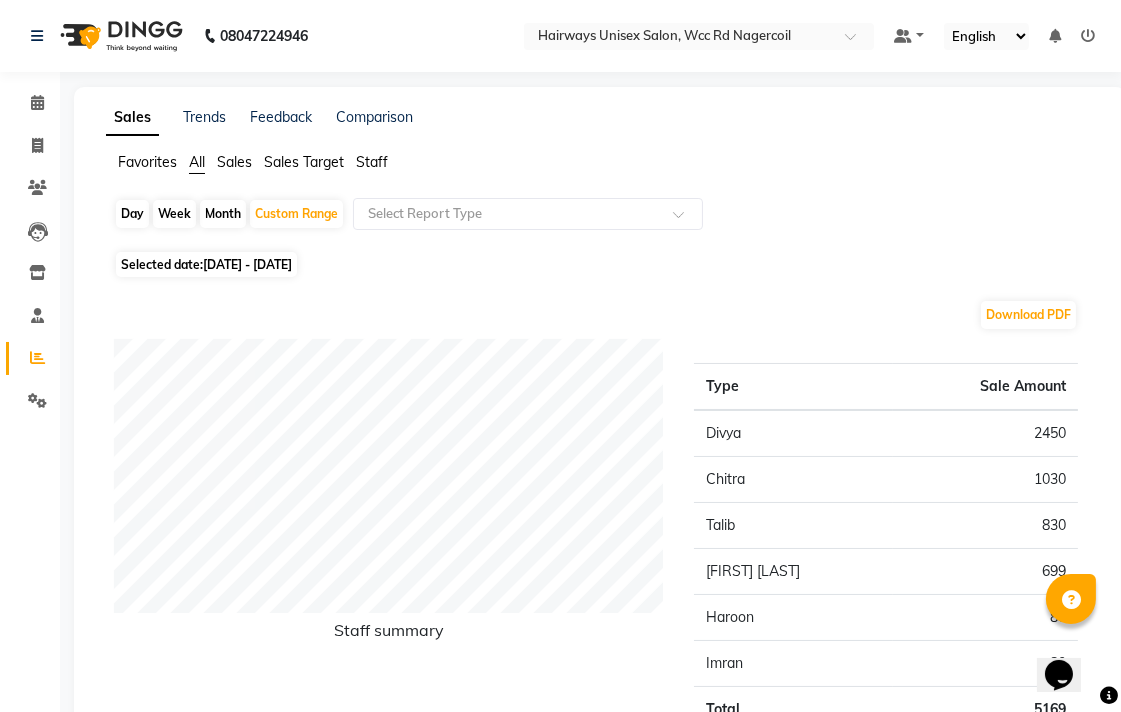 click on "Month" 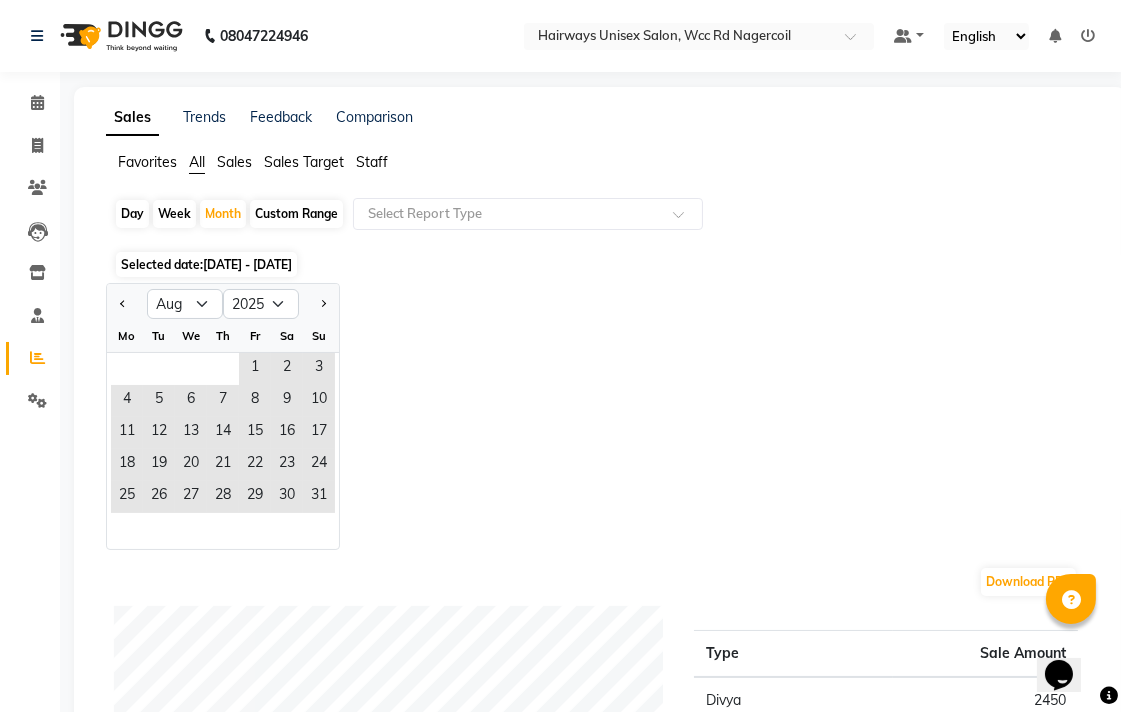 click on "Week" 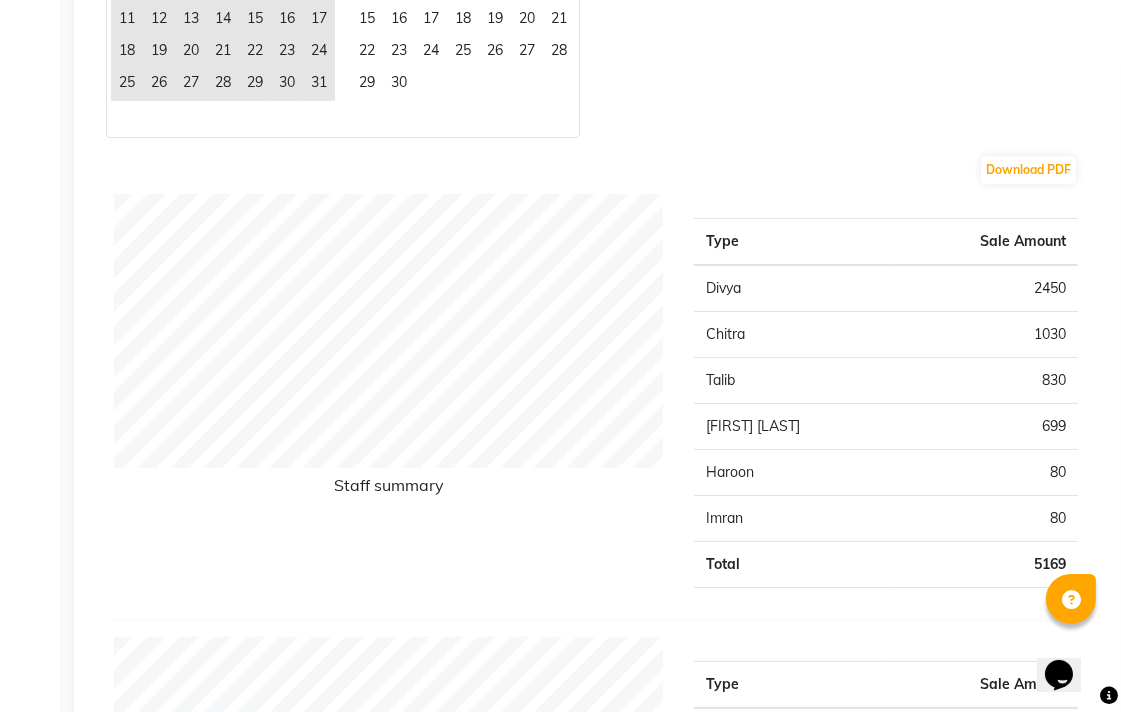 scroll, scrollTop: 0, scrollLeft: 0, axis: both 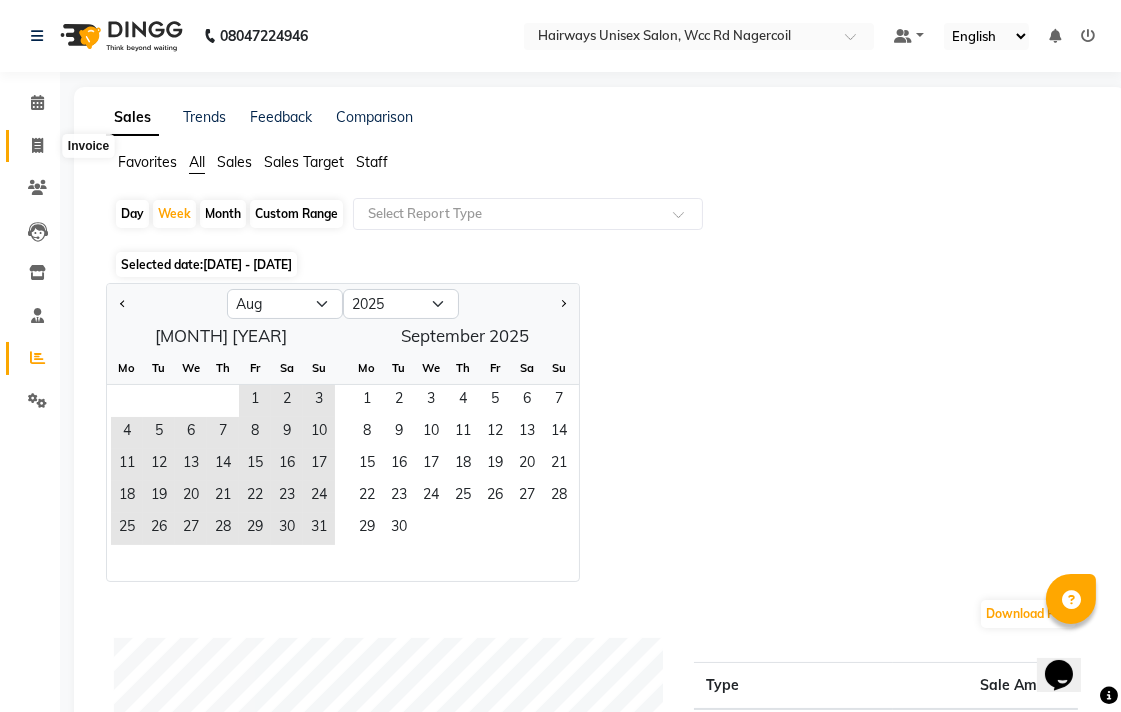 click 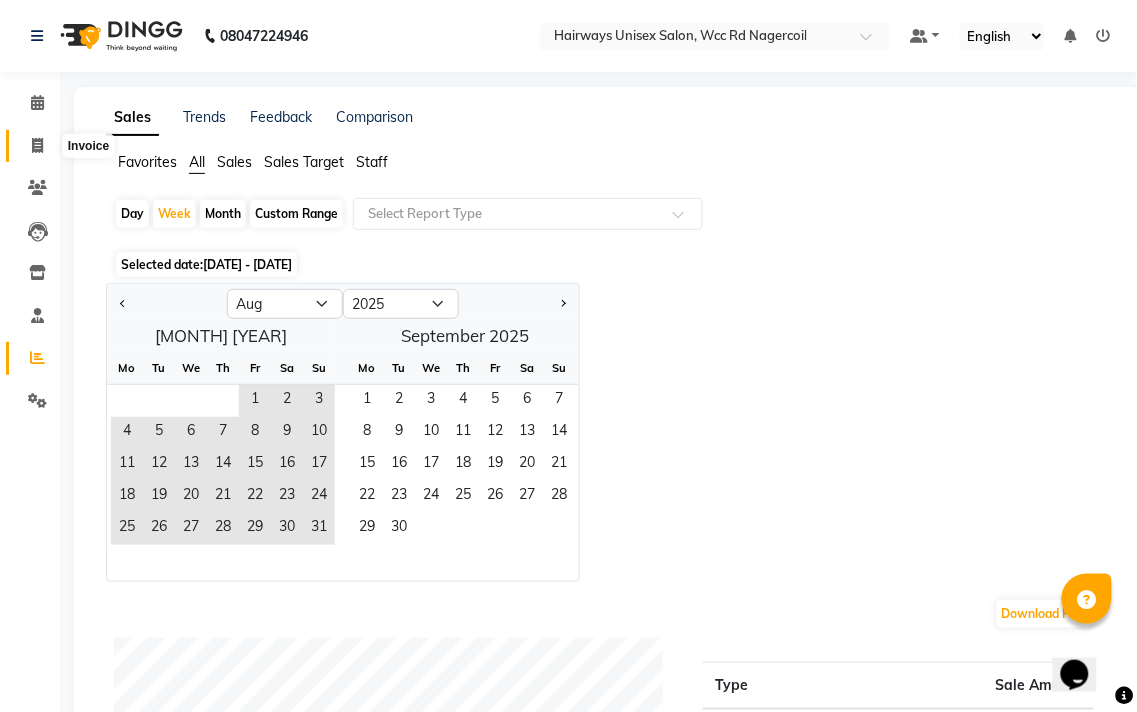select on "service" 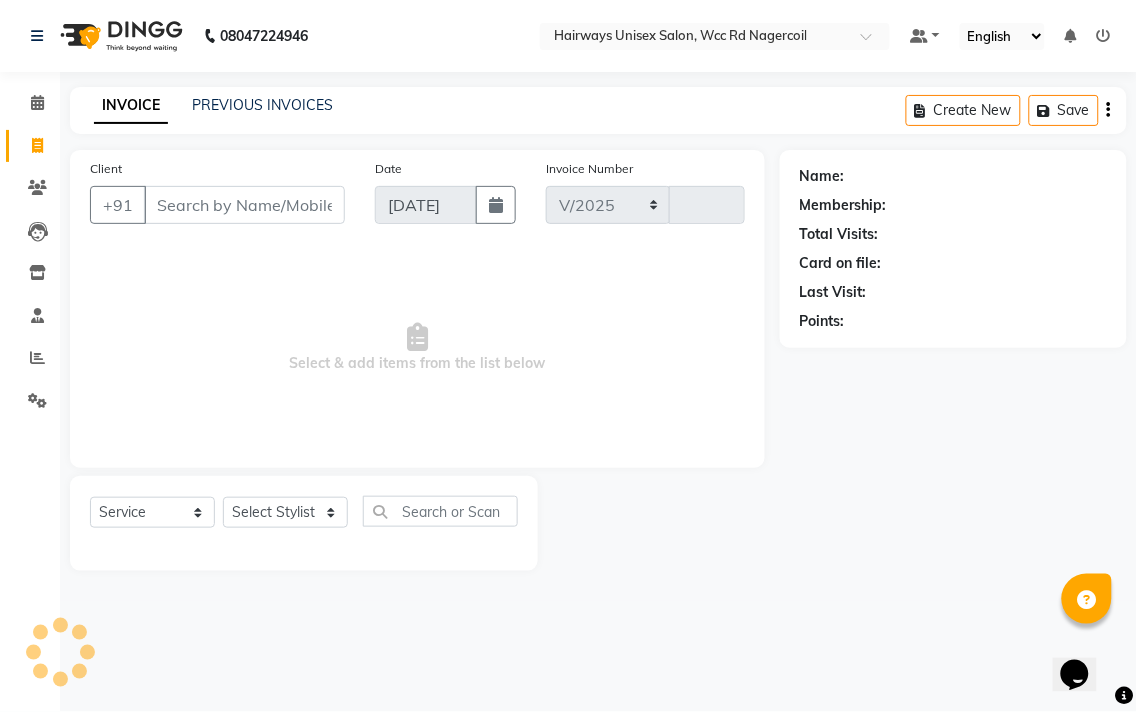 select on "6523" 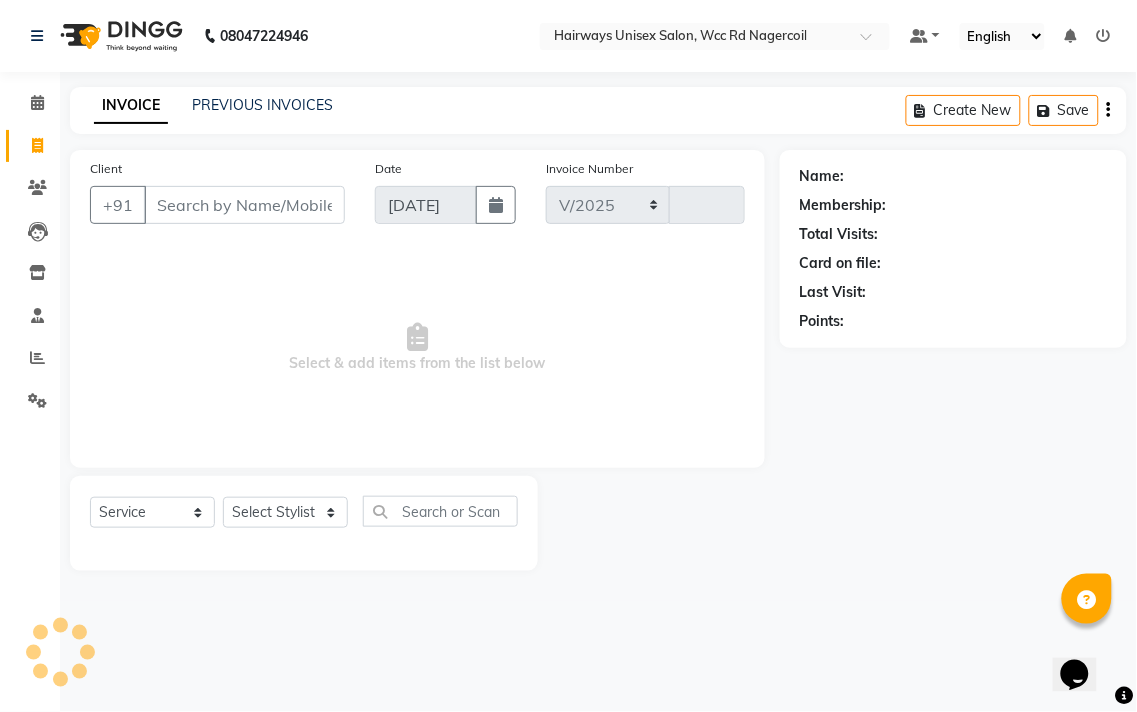 type on "5151" 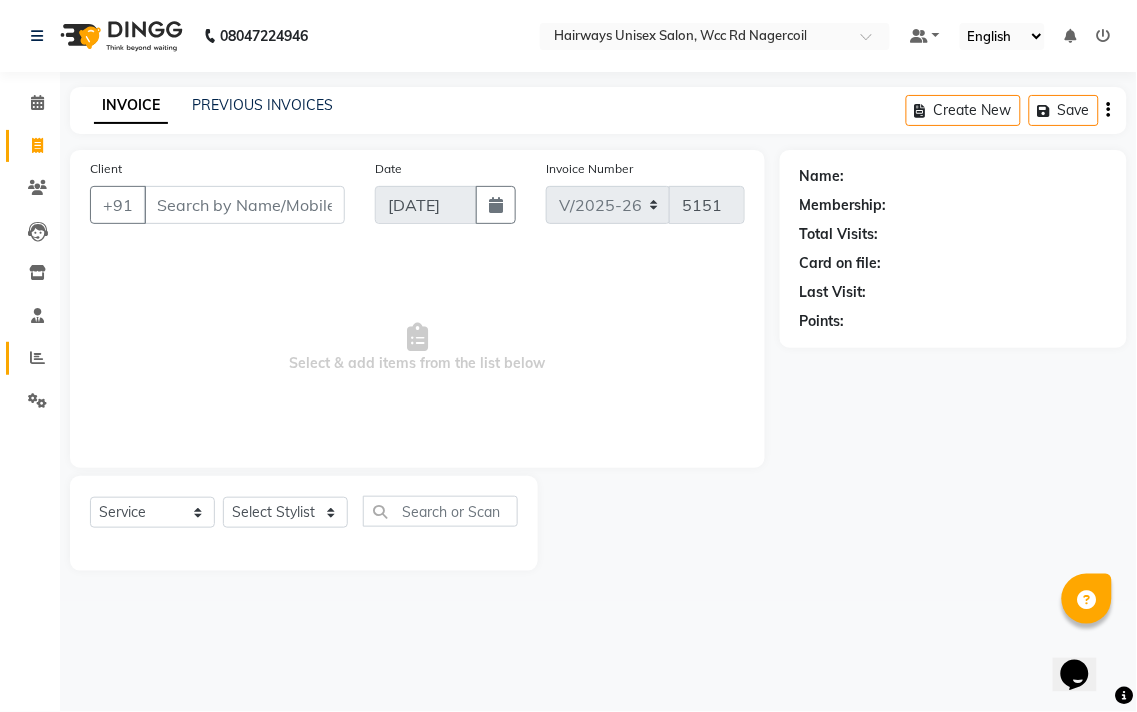 click on "Reports" 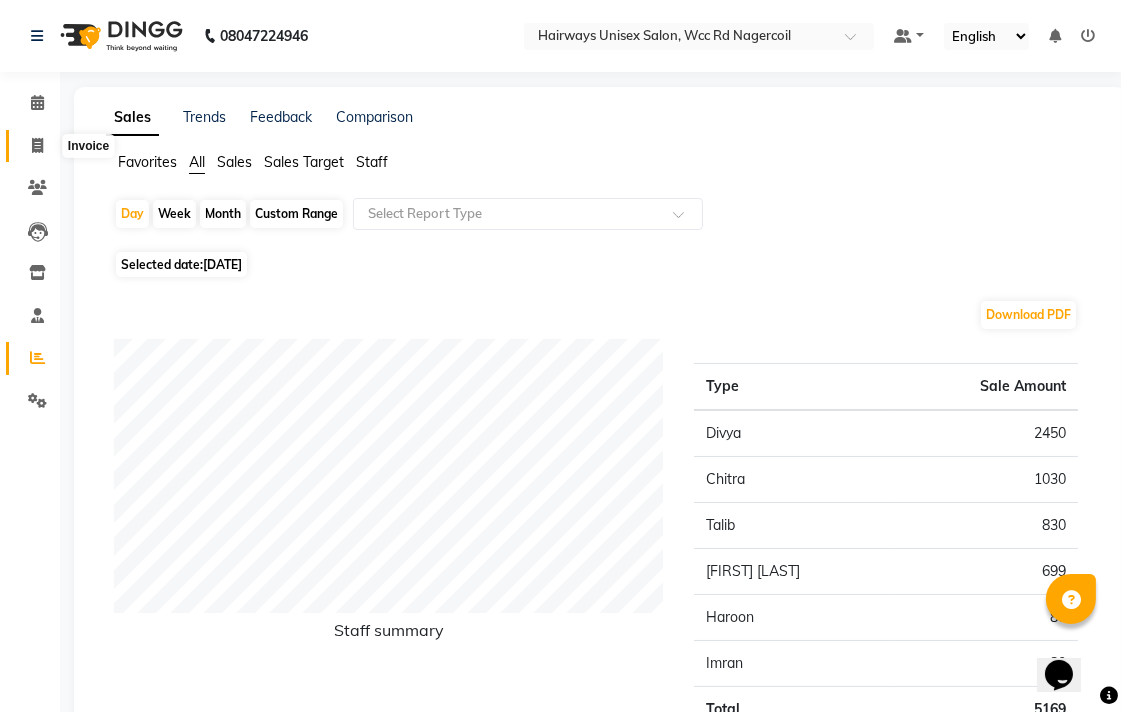 click 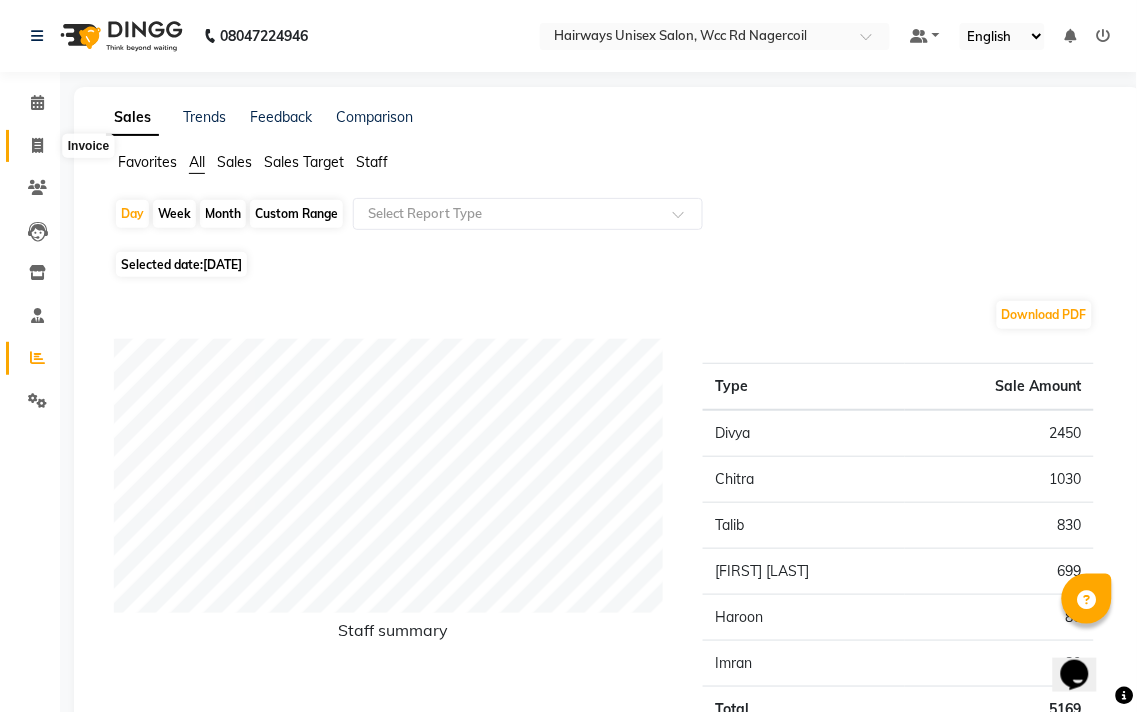 select on "6523" 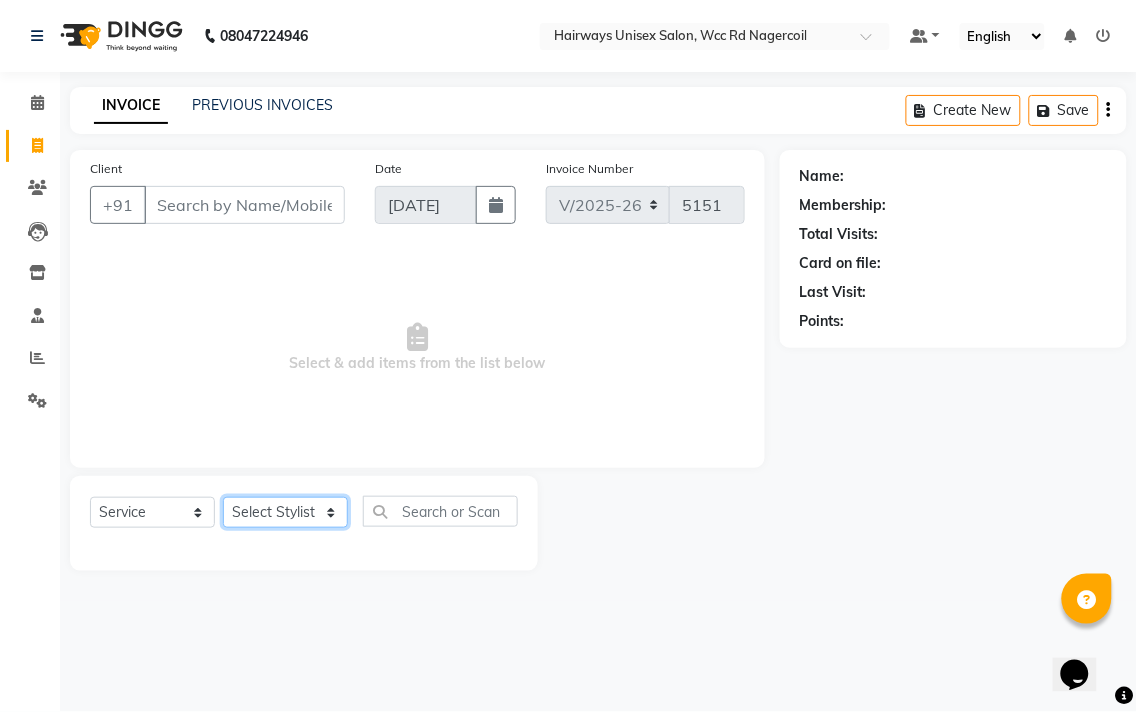 click on "Select Stylist Admin [NAME] [NAME] [NAME] [NAME] [NAME] [NAME] [NAME] [NAME]" 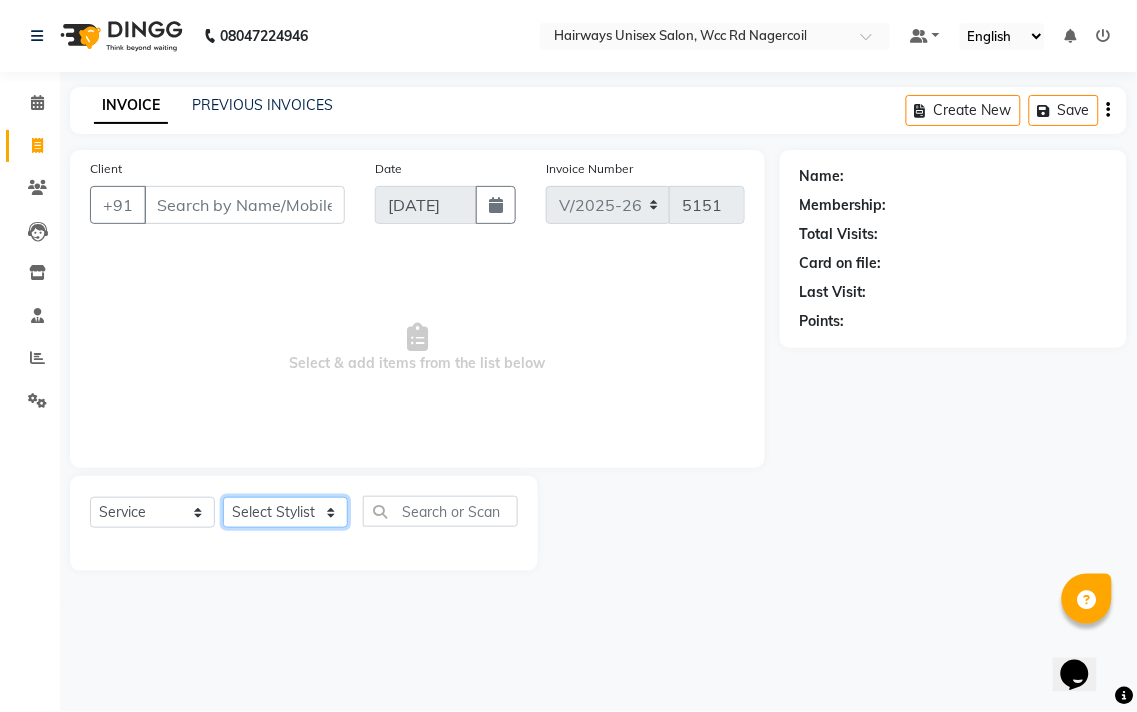 select on "49914" 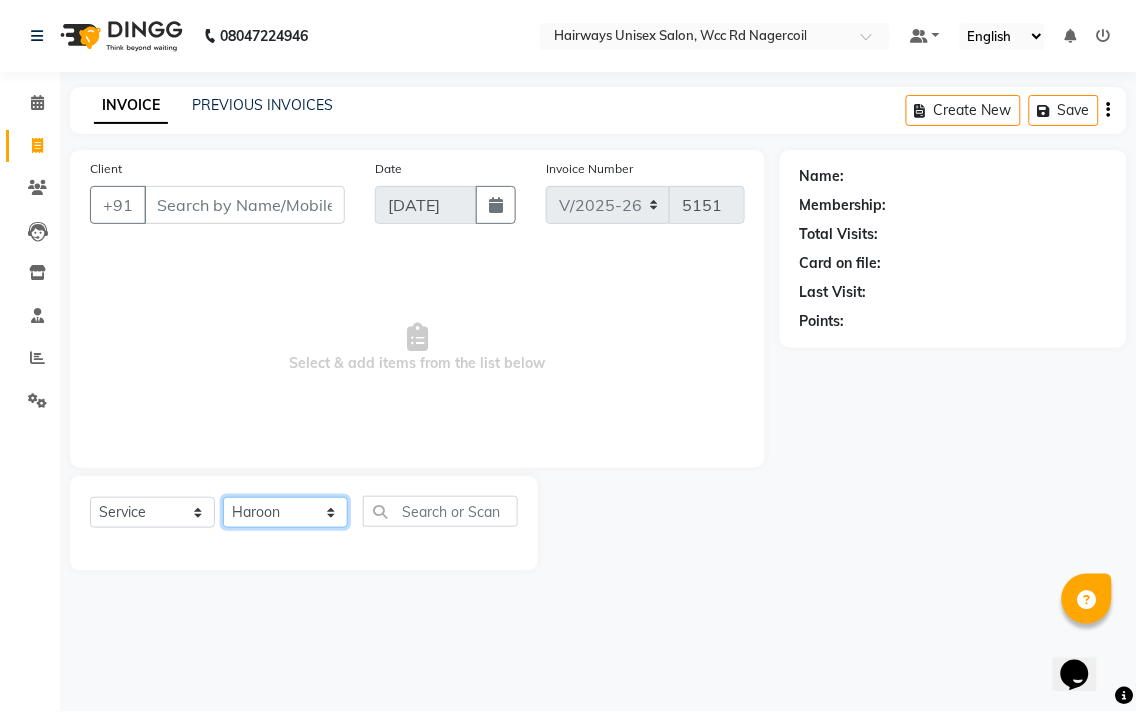 click on "Select Stylist Admin [NAME] [NAME] [NAME] [NAME] [NAME] [NAME] [NAME] [NAME]" 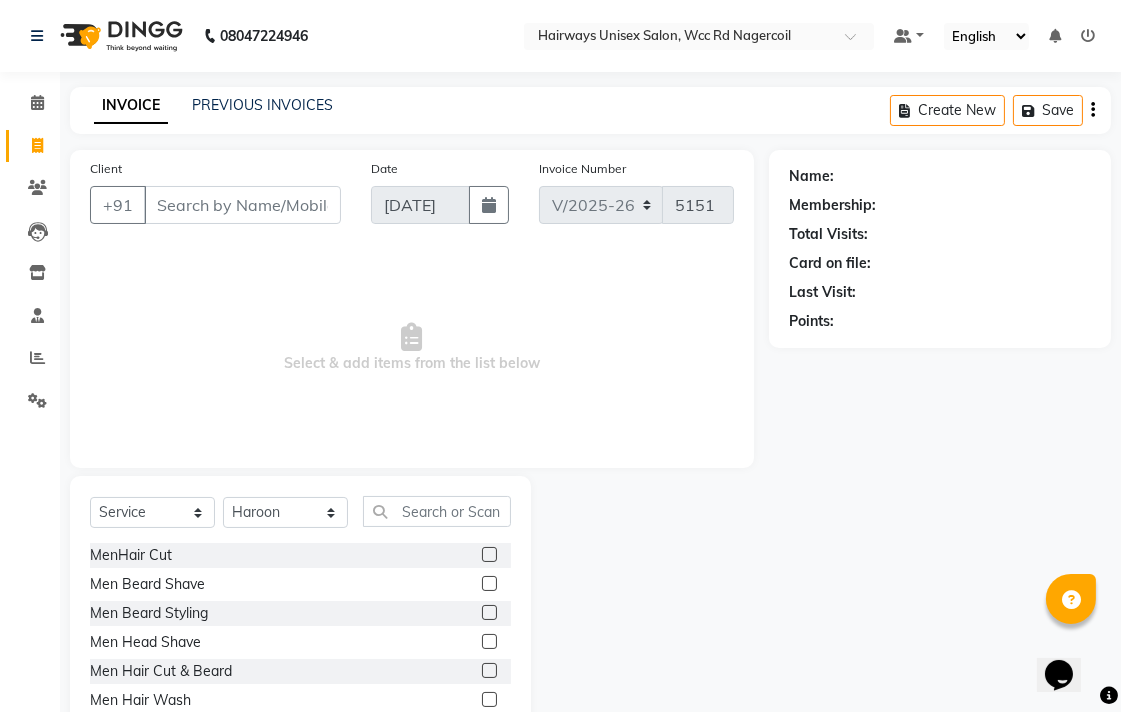 click 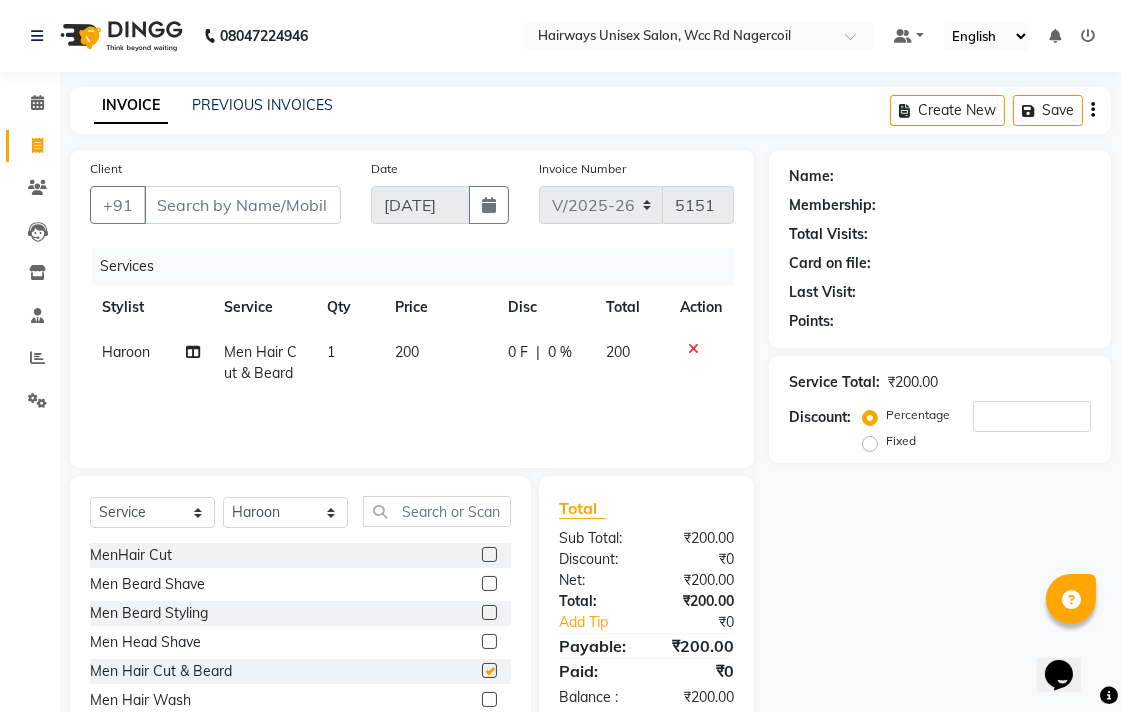 checkbox on "false" 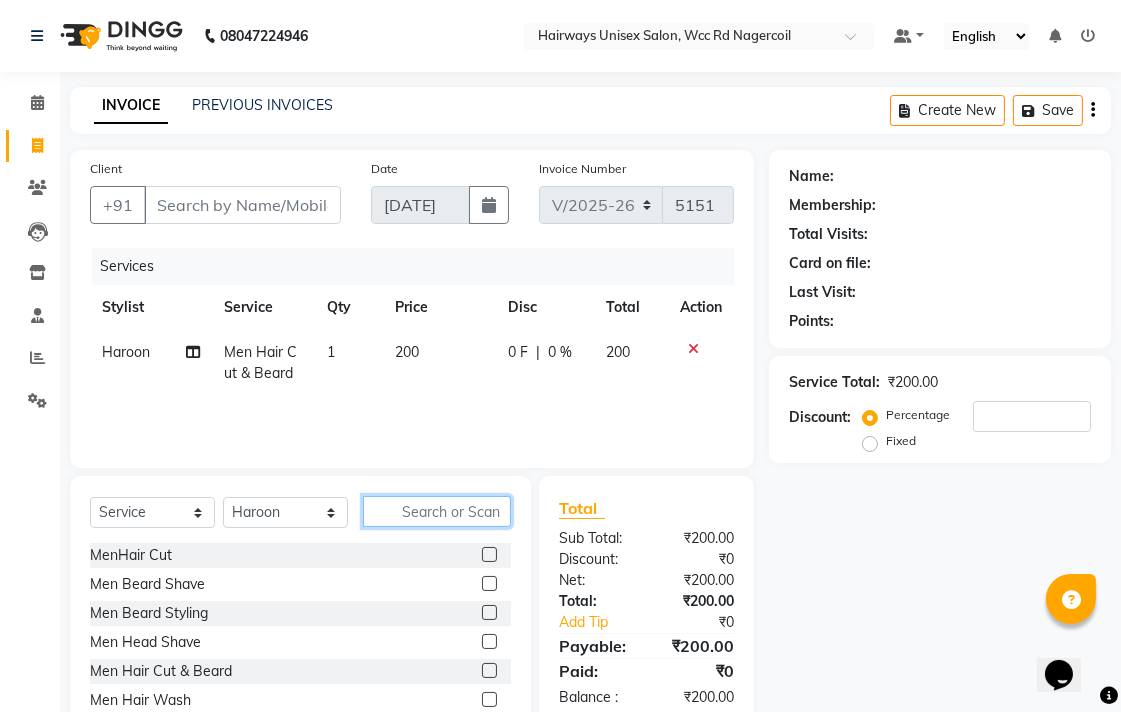 click 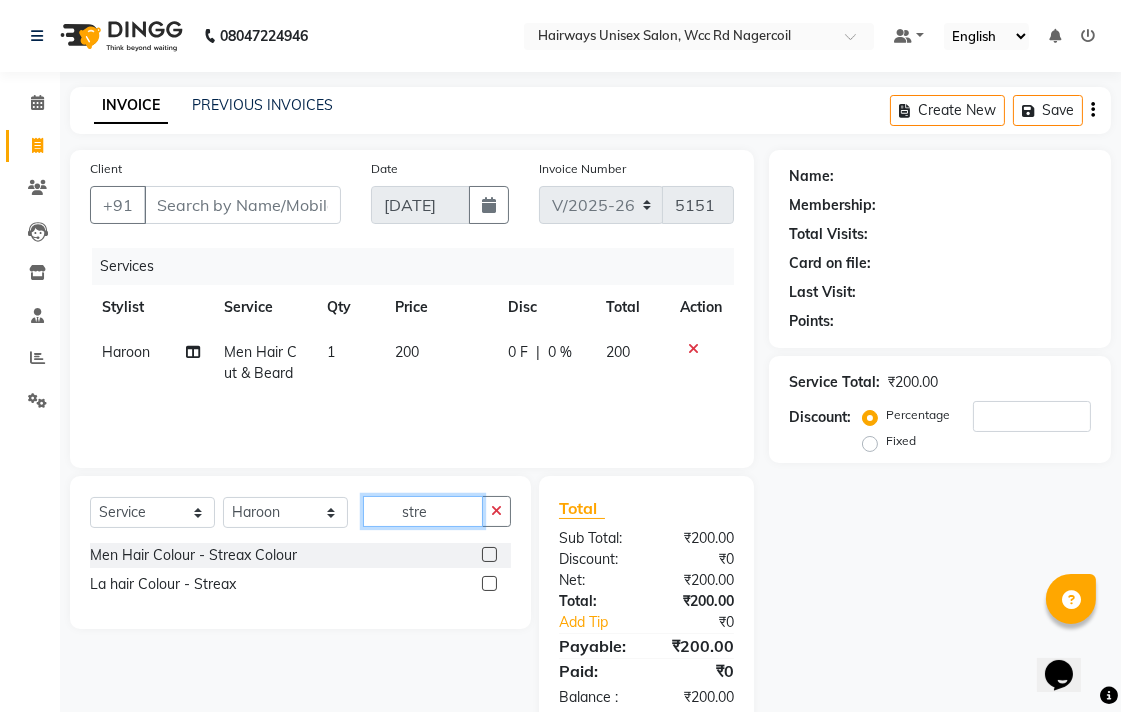 type on "stre" 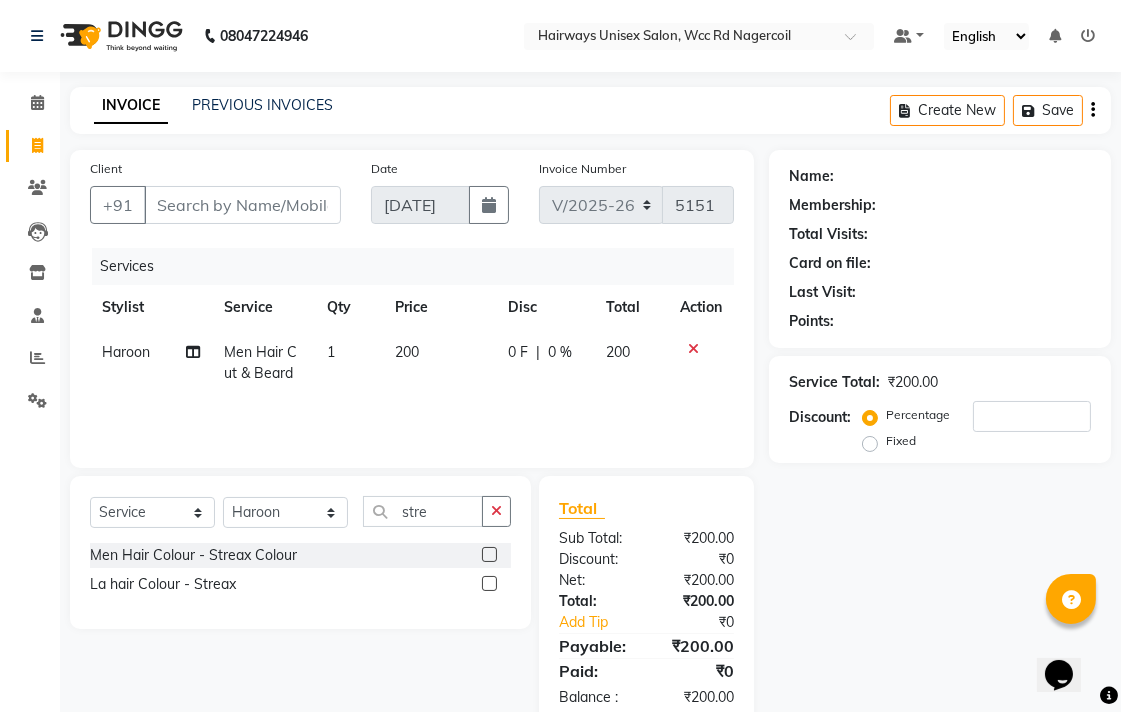 click 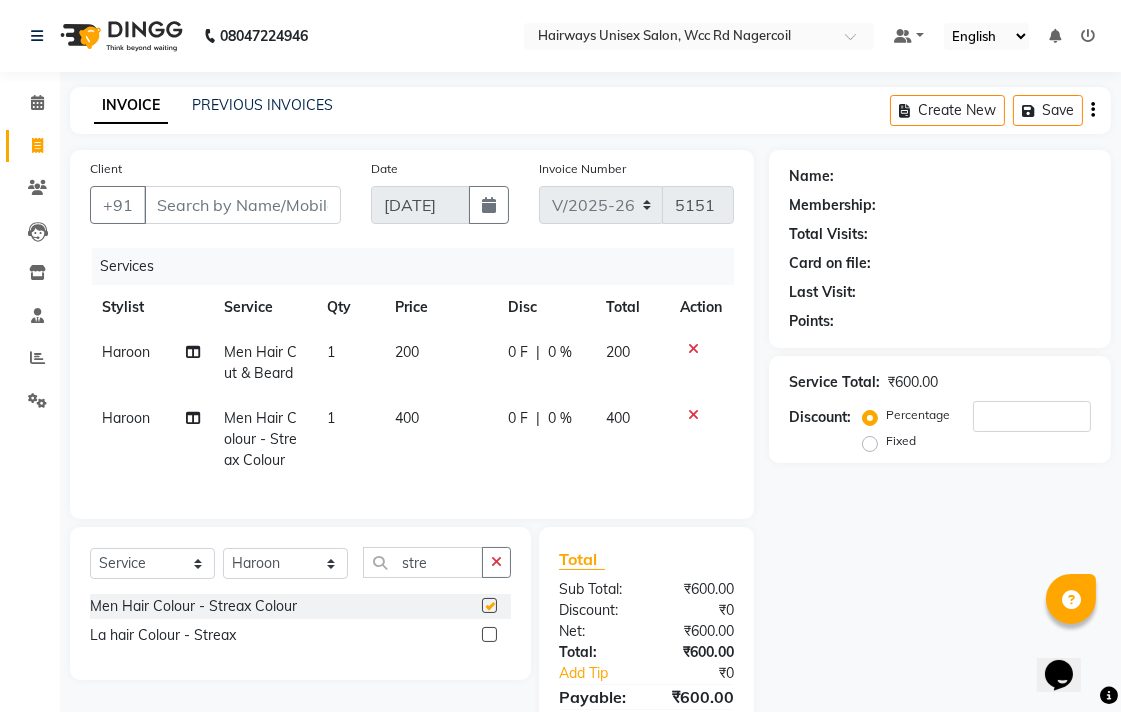 checkbox on "false" 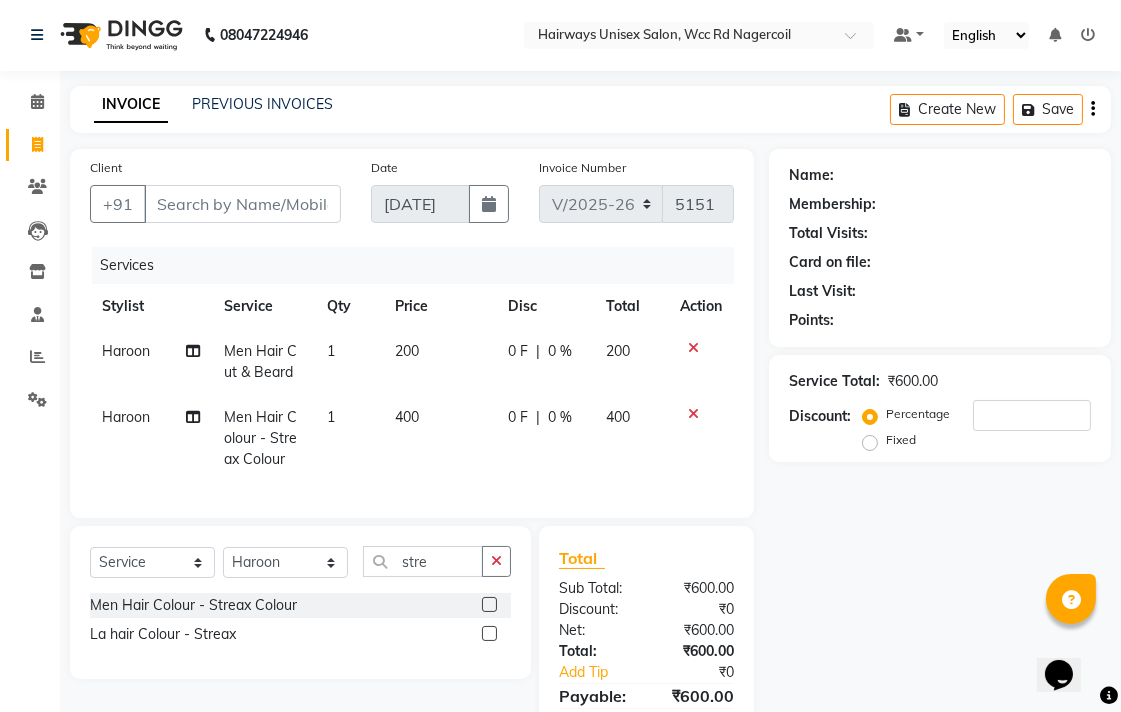 scroll, scrollTop: 0, scrollLeft: 0, axis: both 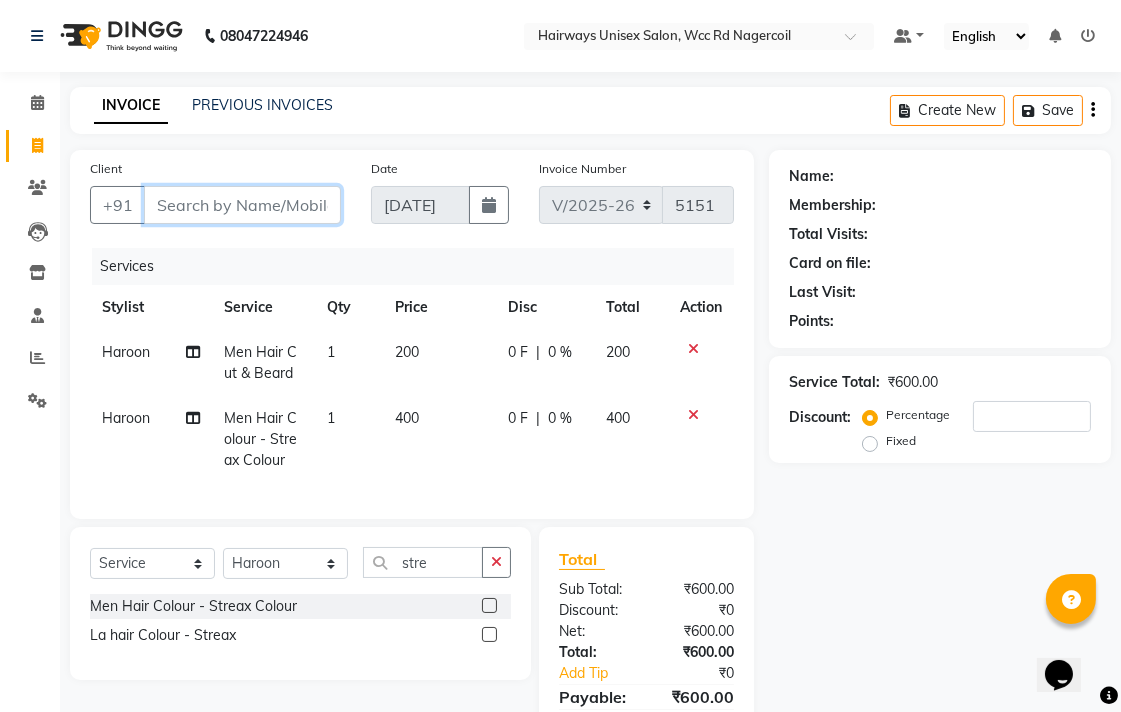 click on "Client" at bounding box center [242, 205] 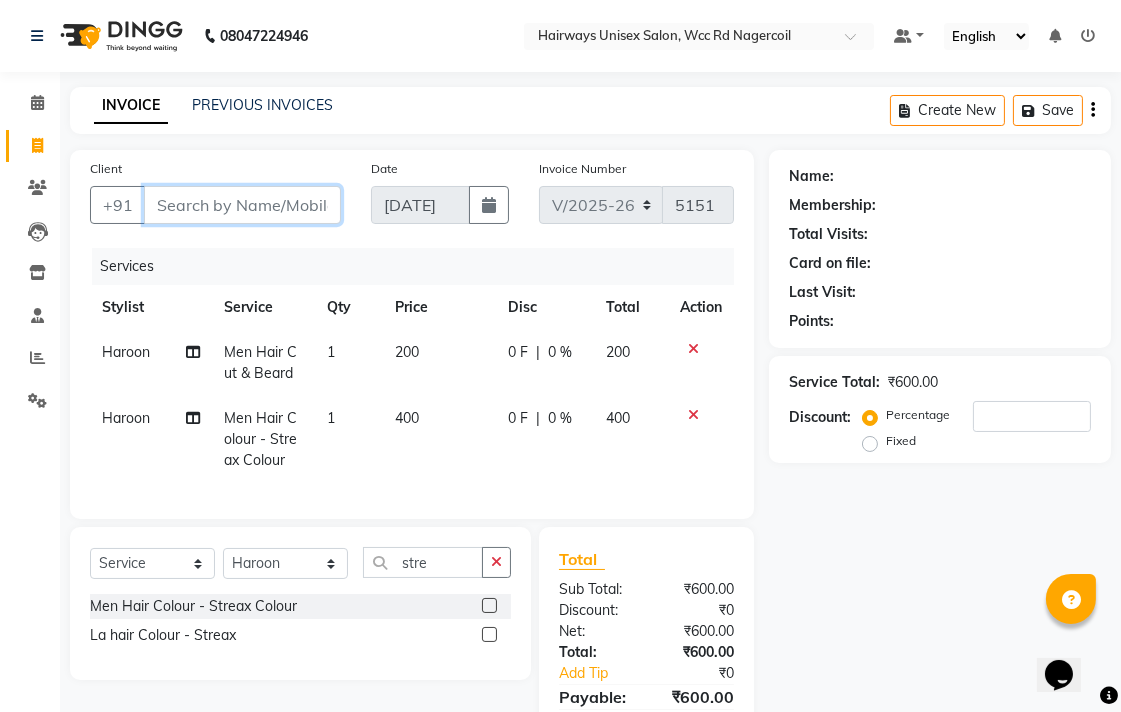 type on "9" 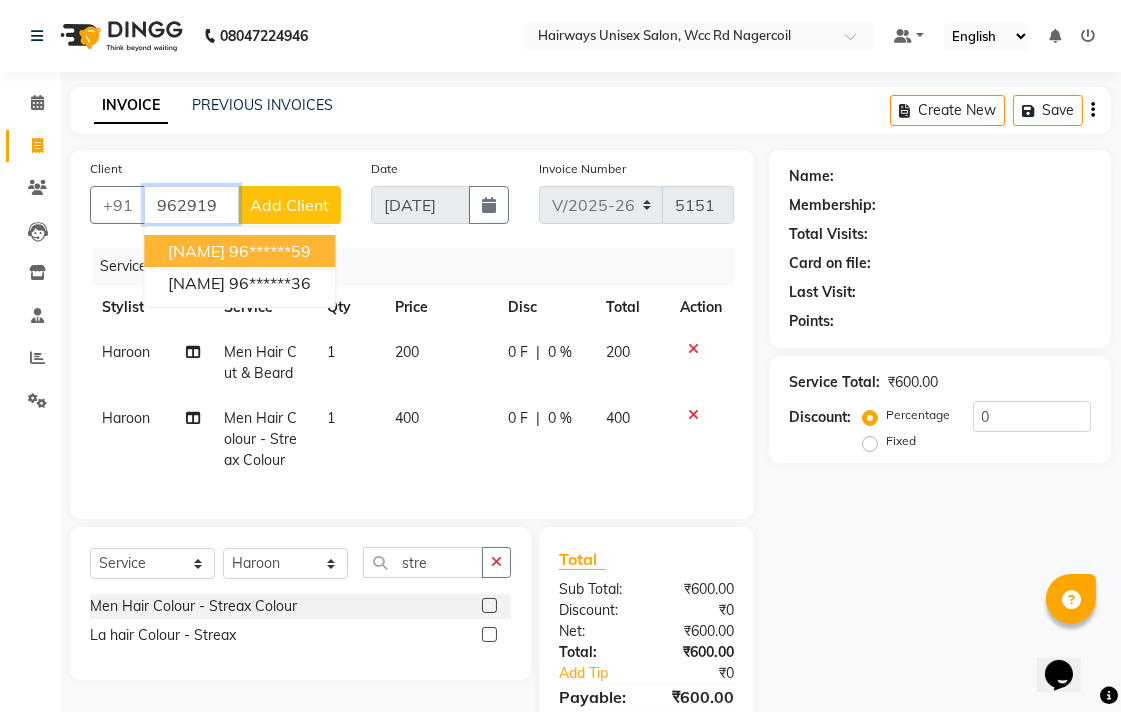 click on "[FIRST] ******[LAST]" at bounding box center [239, 251] 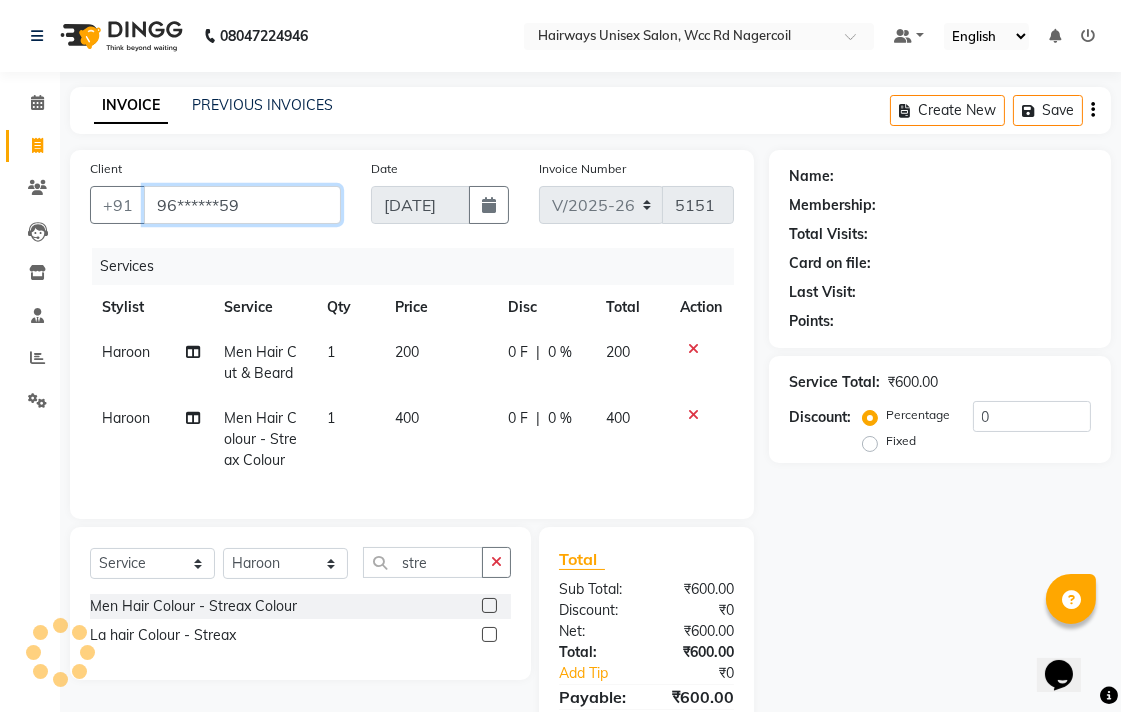 type on "96******59" 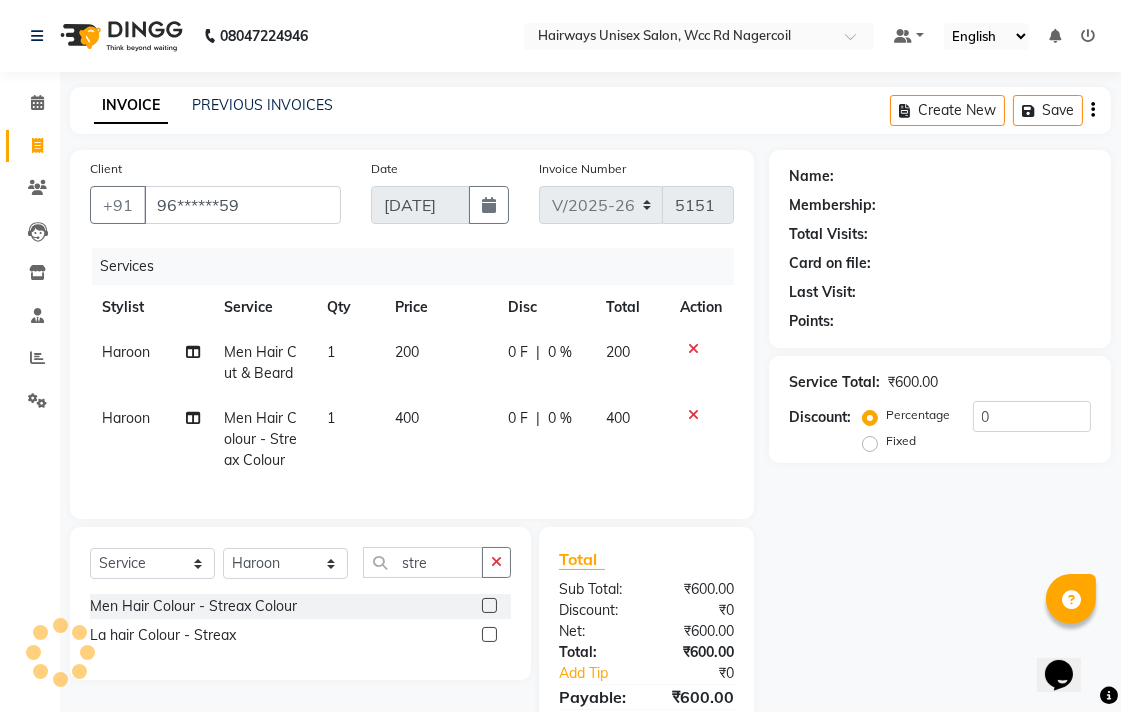 select on "1: Object" 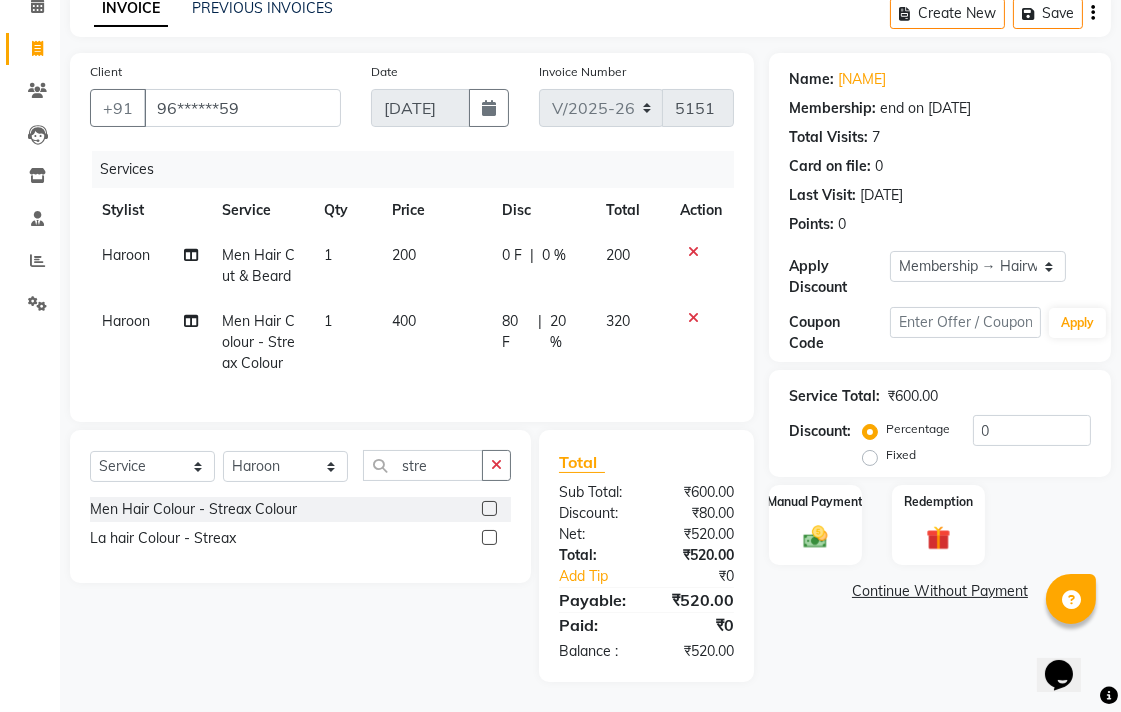 scroll, scrollTop: 113, scrollLeft: 0, axis: vertical 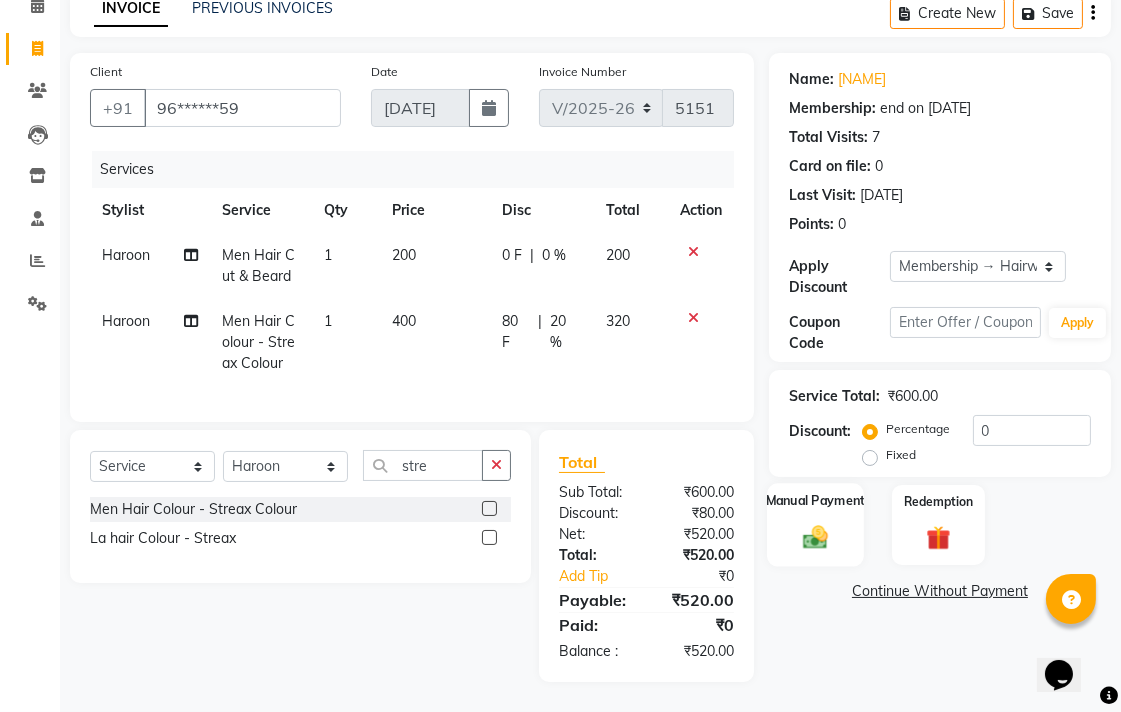 click 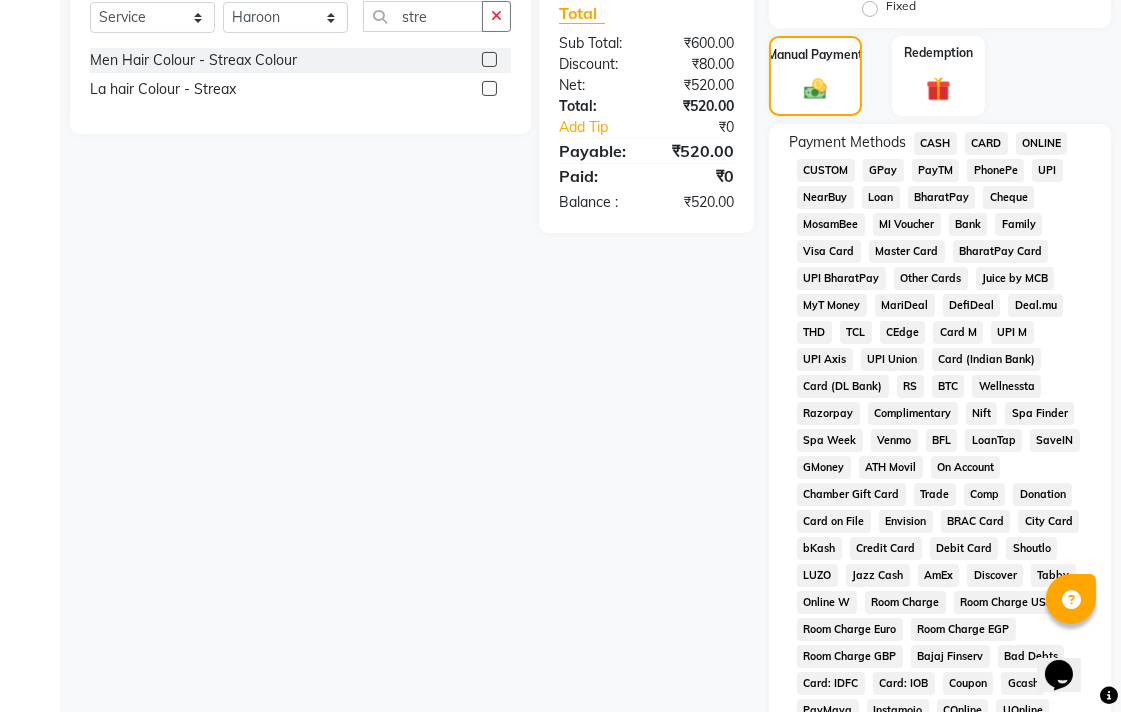 scroll, scrollTop: 557, scrollLeft: 0, axis: vertical 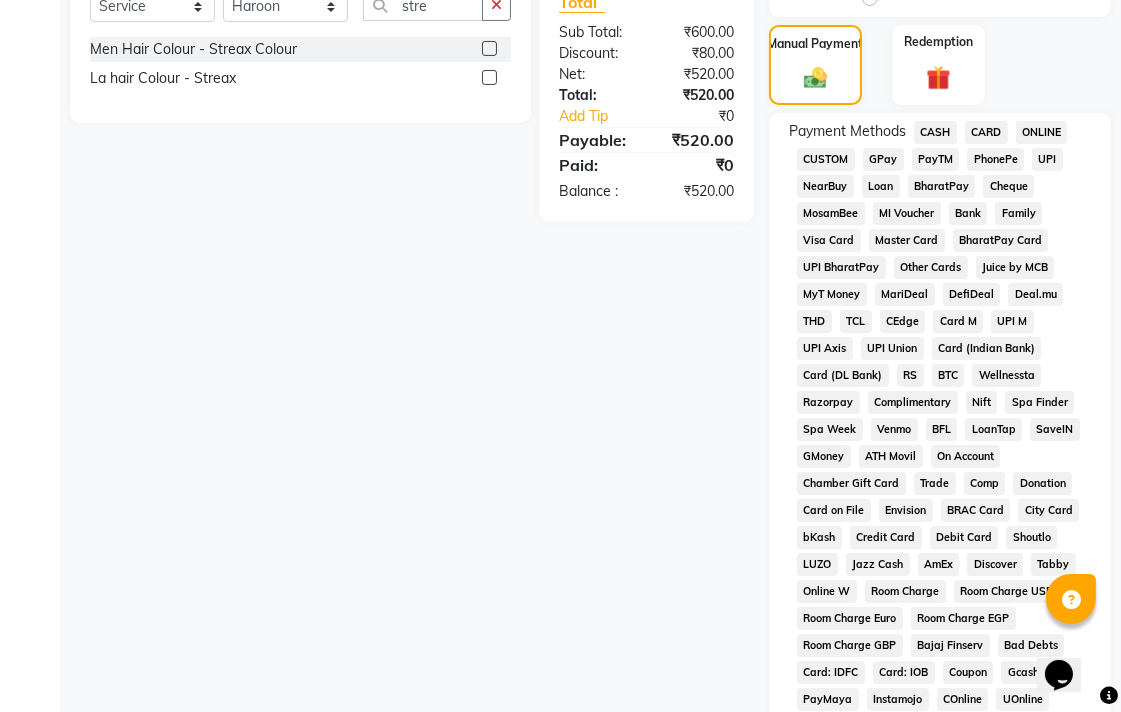click on "UPI" 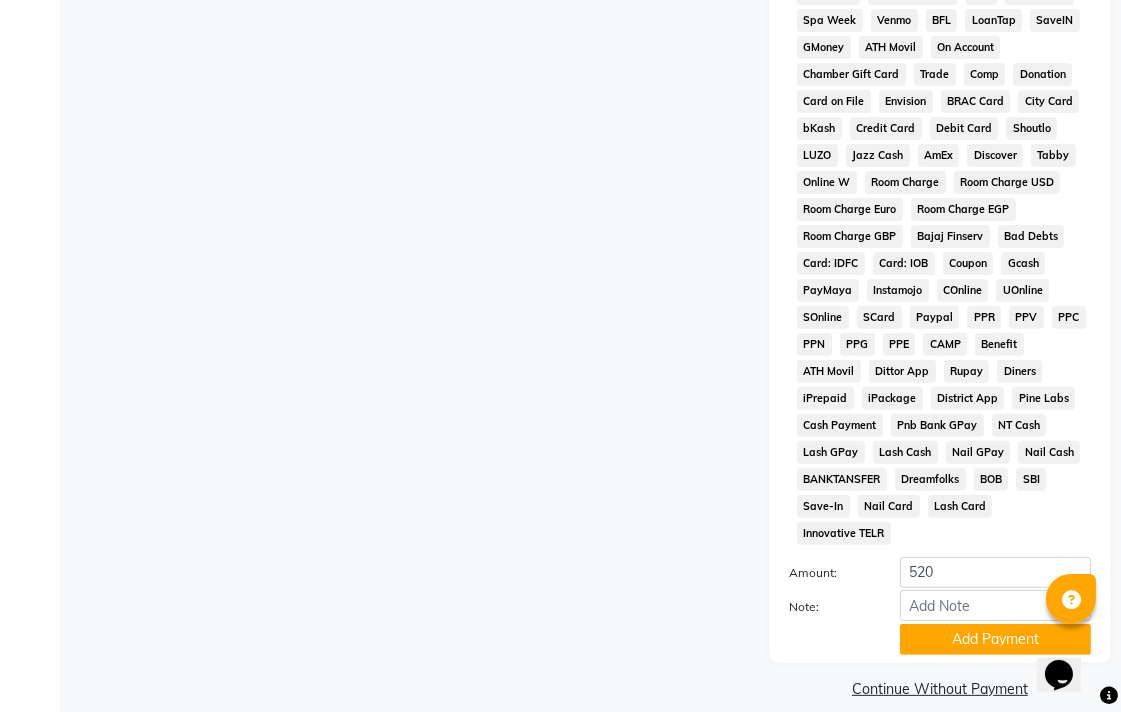 scroll, scrollTop: 968, scrollLeft: 0, axis: vertical 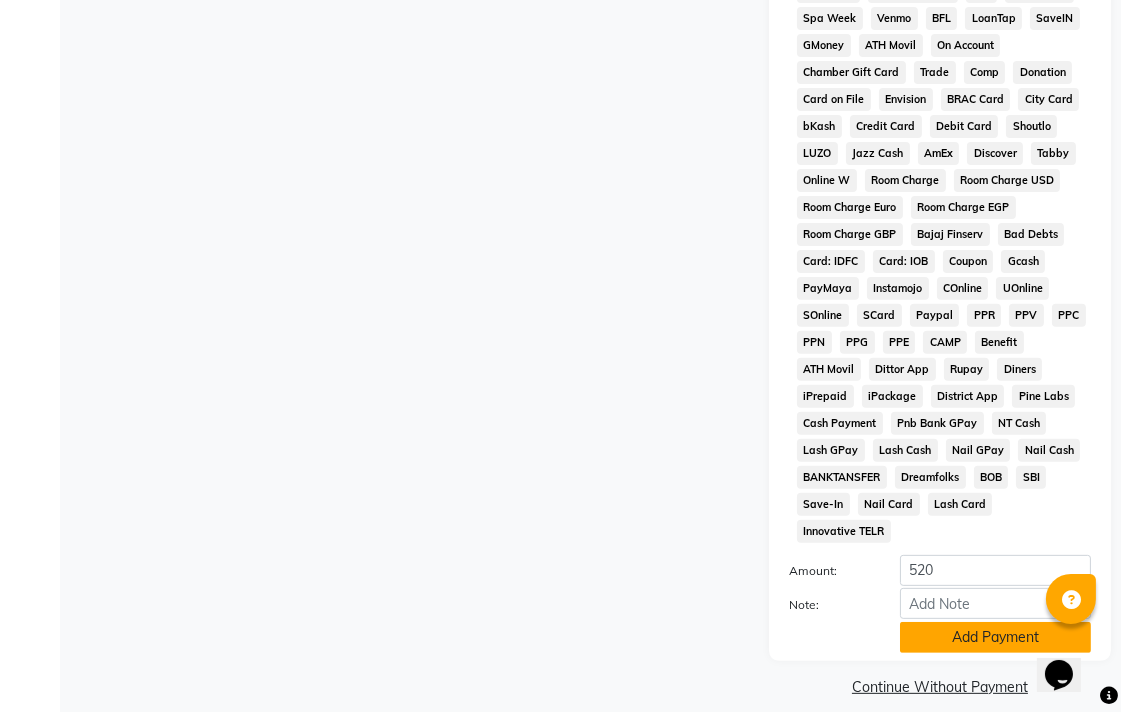 click on "Add Payment" 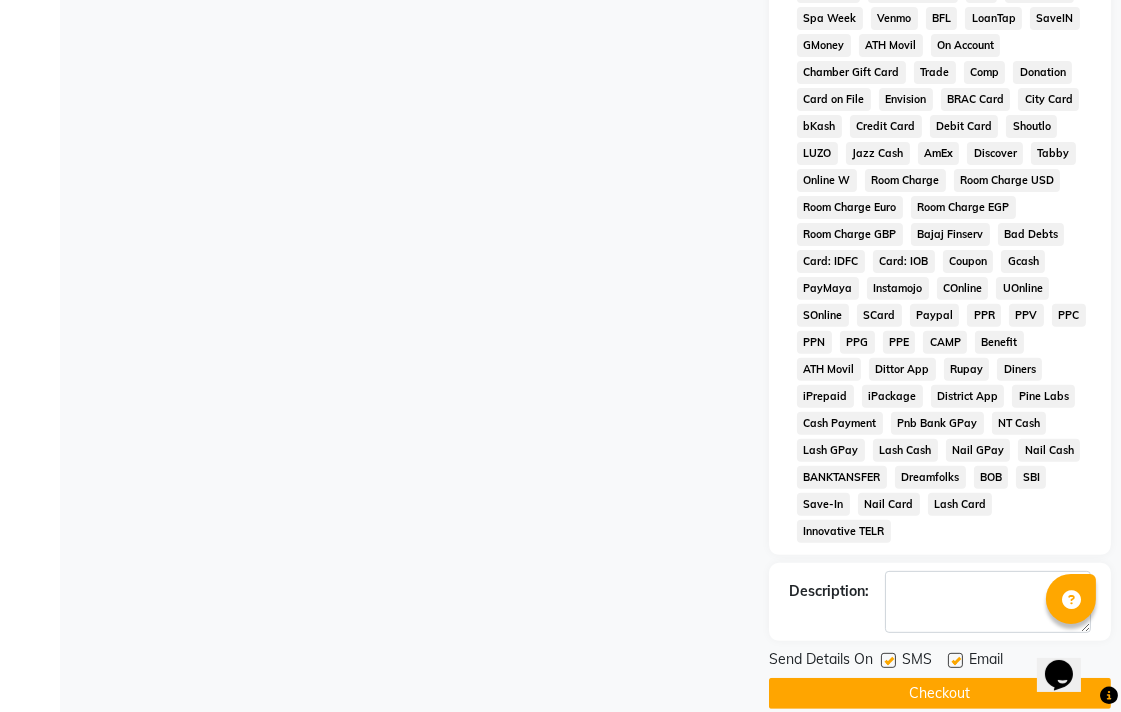 click on "Checkout" 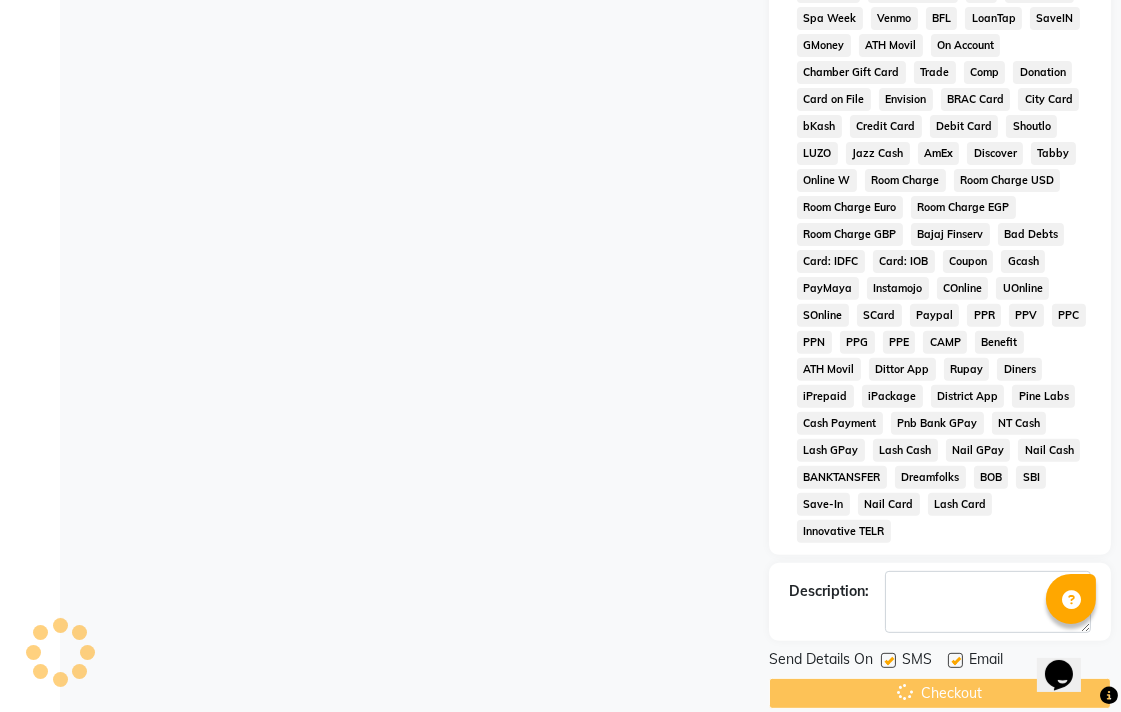 scroll, scrollTop: 0, scrollLeft: 0, axis: both 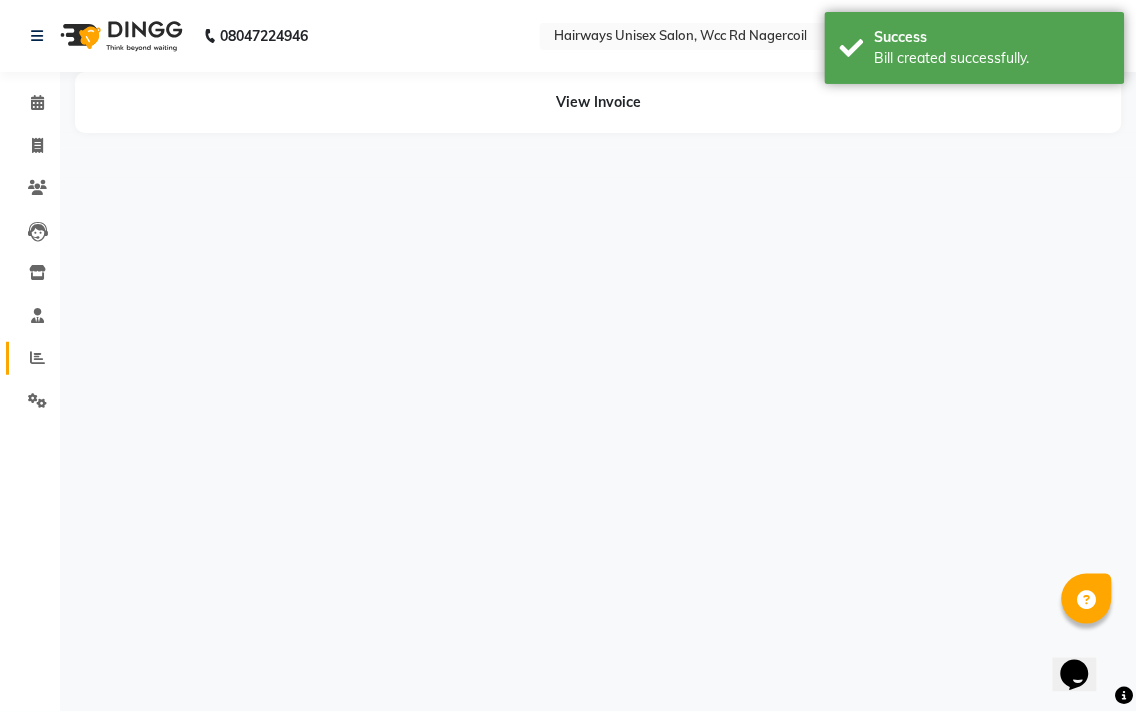 click on "Reports" 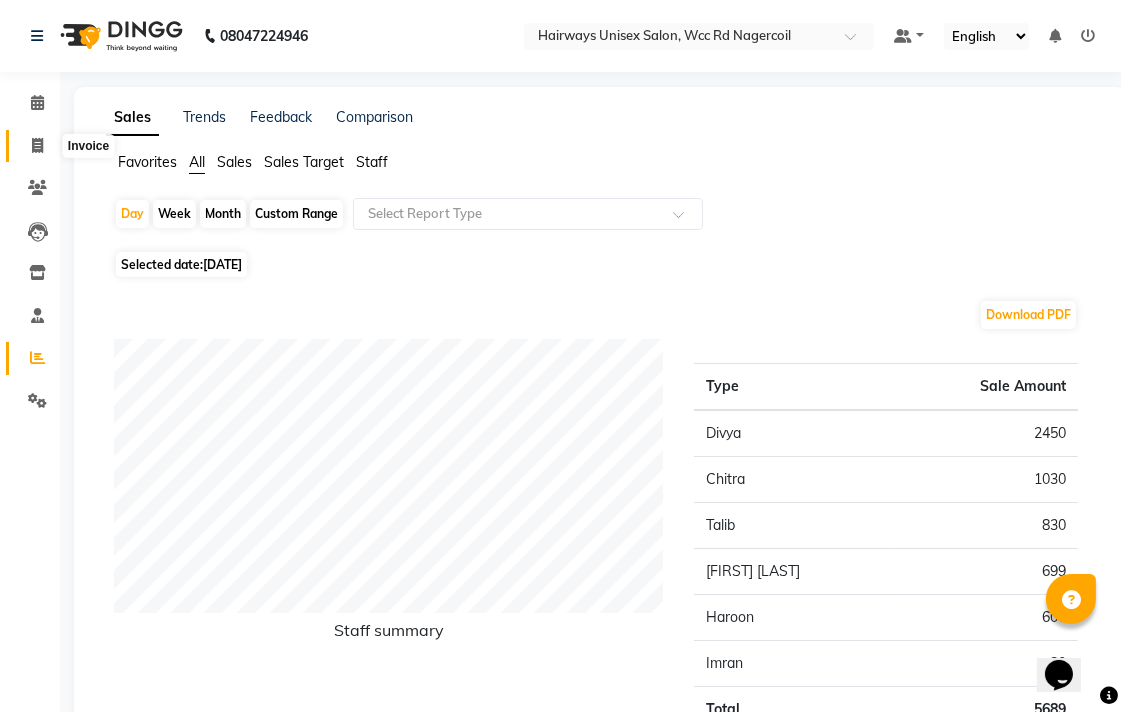 click 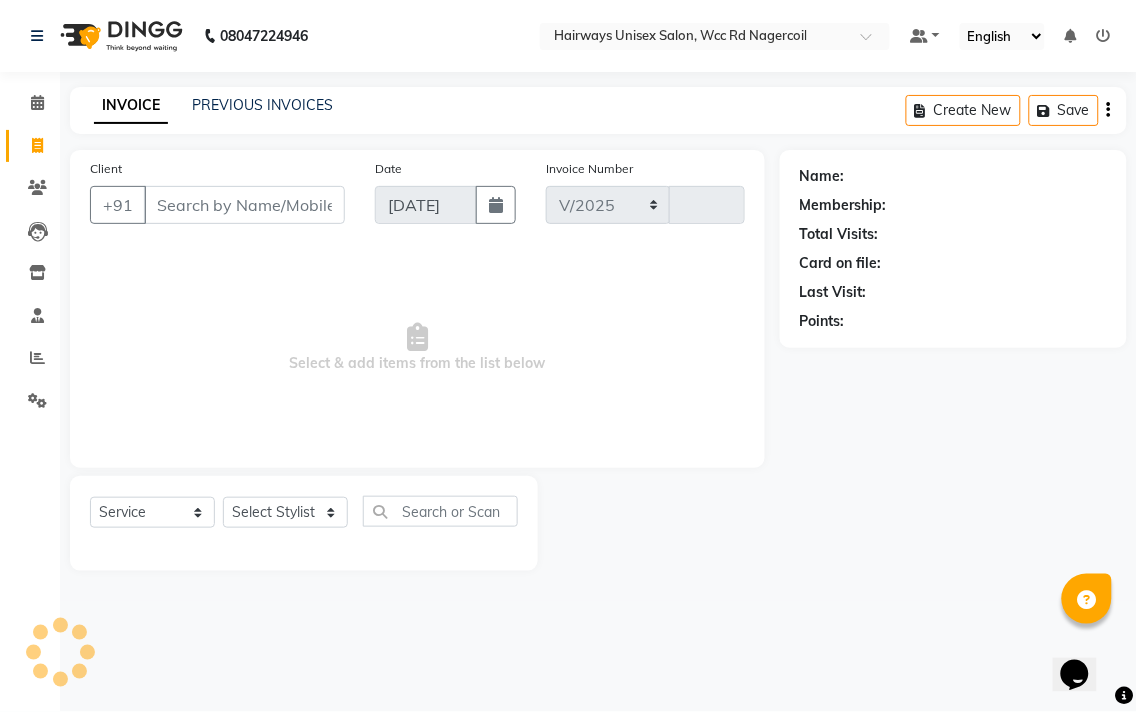 select on "6523" 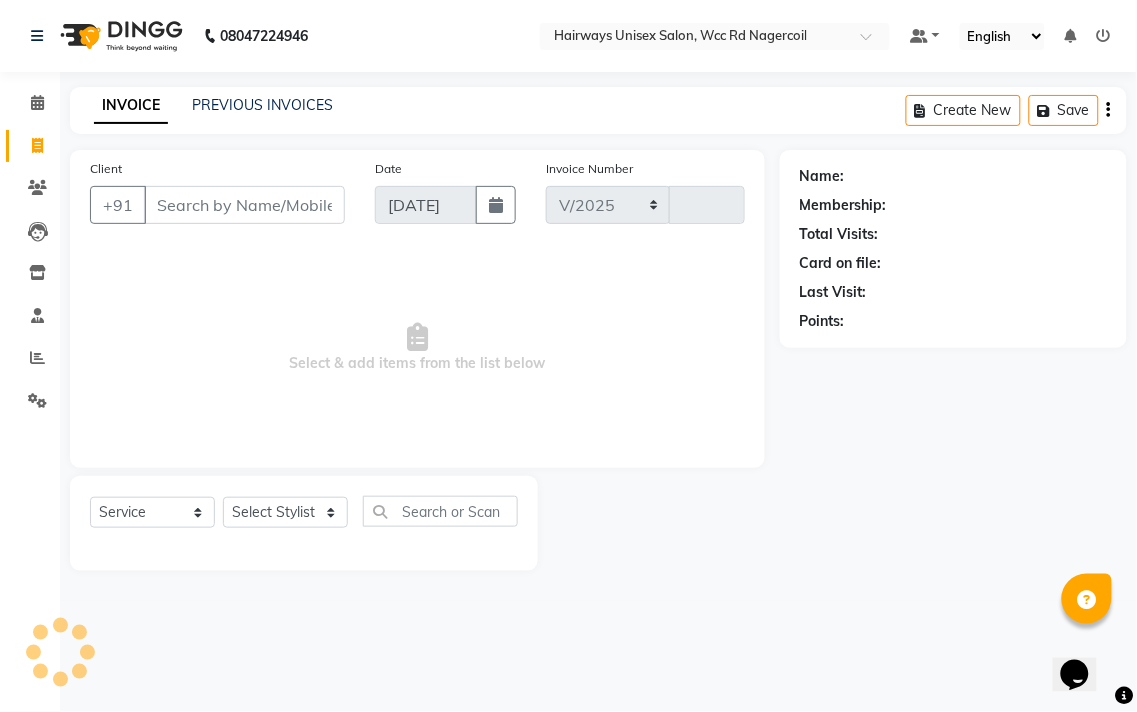 type on "5152" 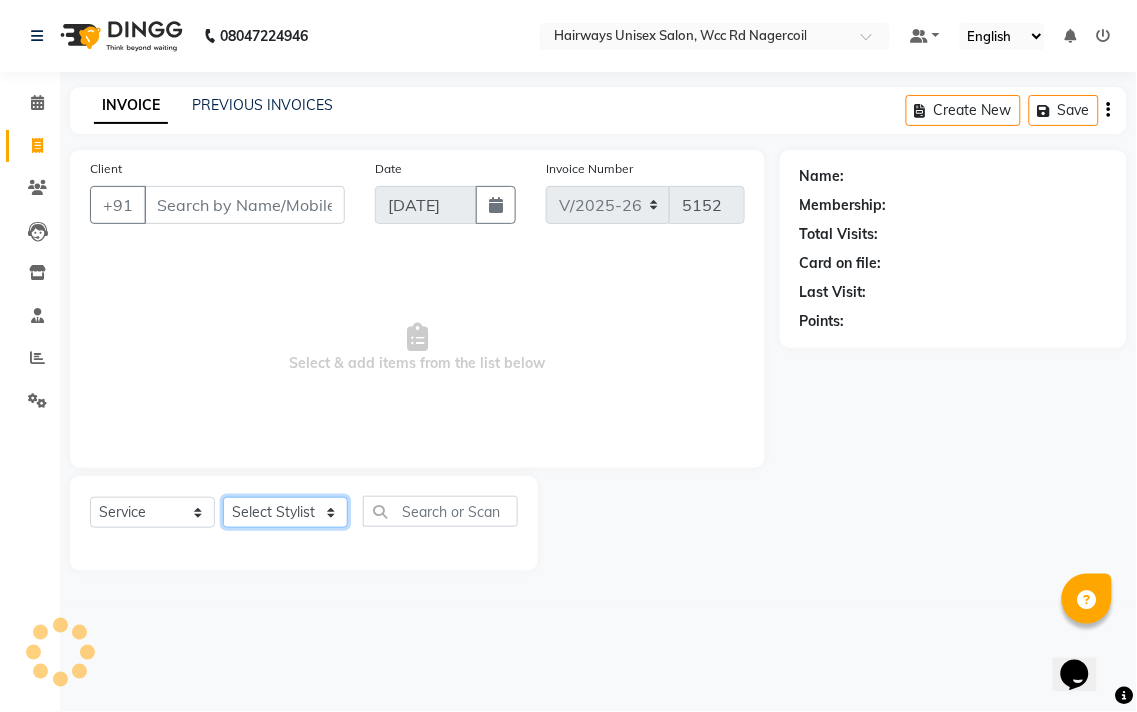click on "Select Stylist" 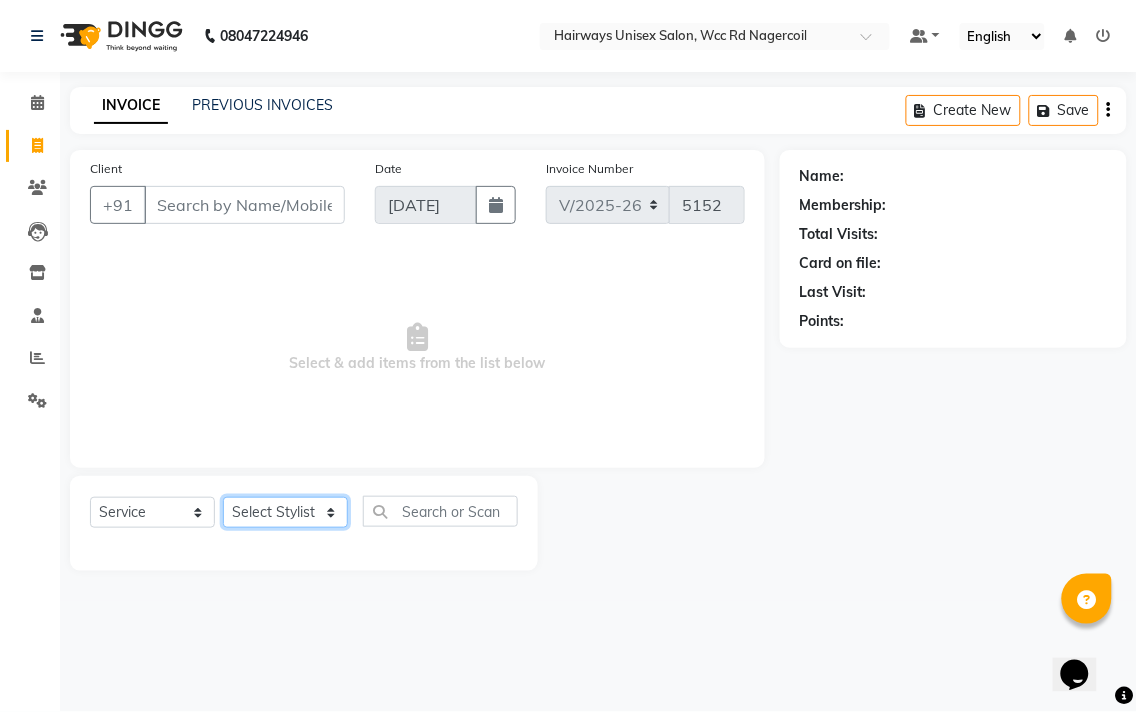 select on "50257" 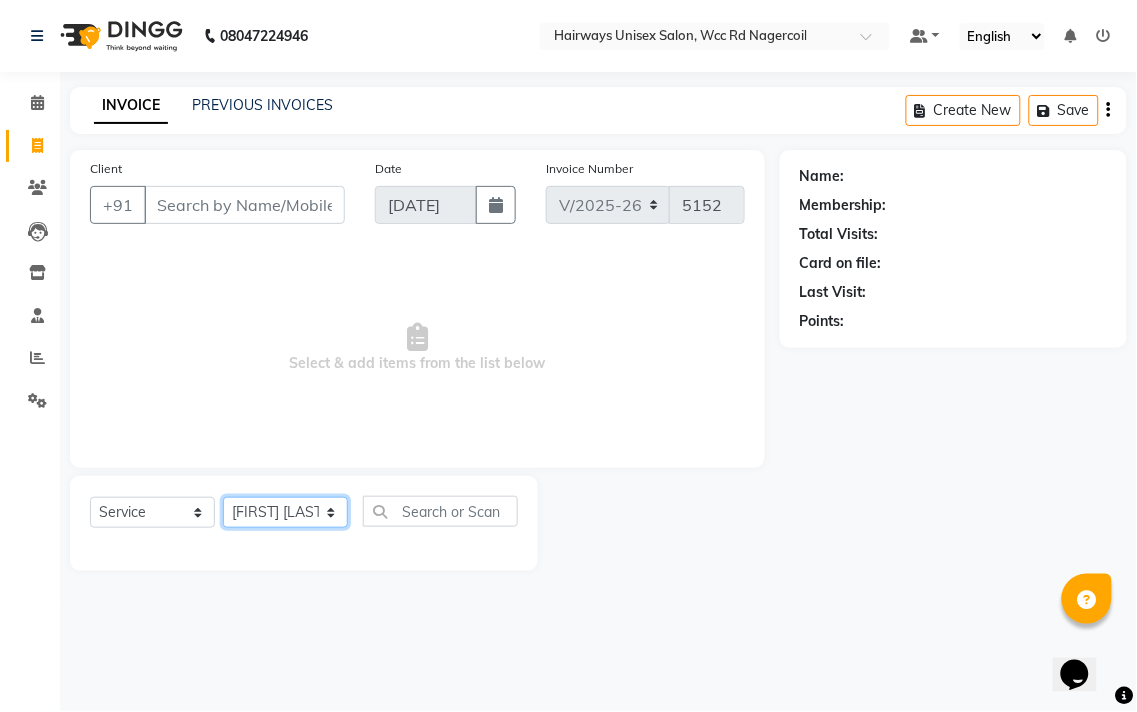 click on "Select Stylist Admin [NAME] [NAME] [NAME] [NAME] [NAME] [NAME] [NAME] [NAME]" 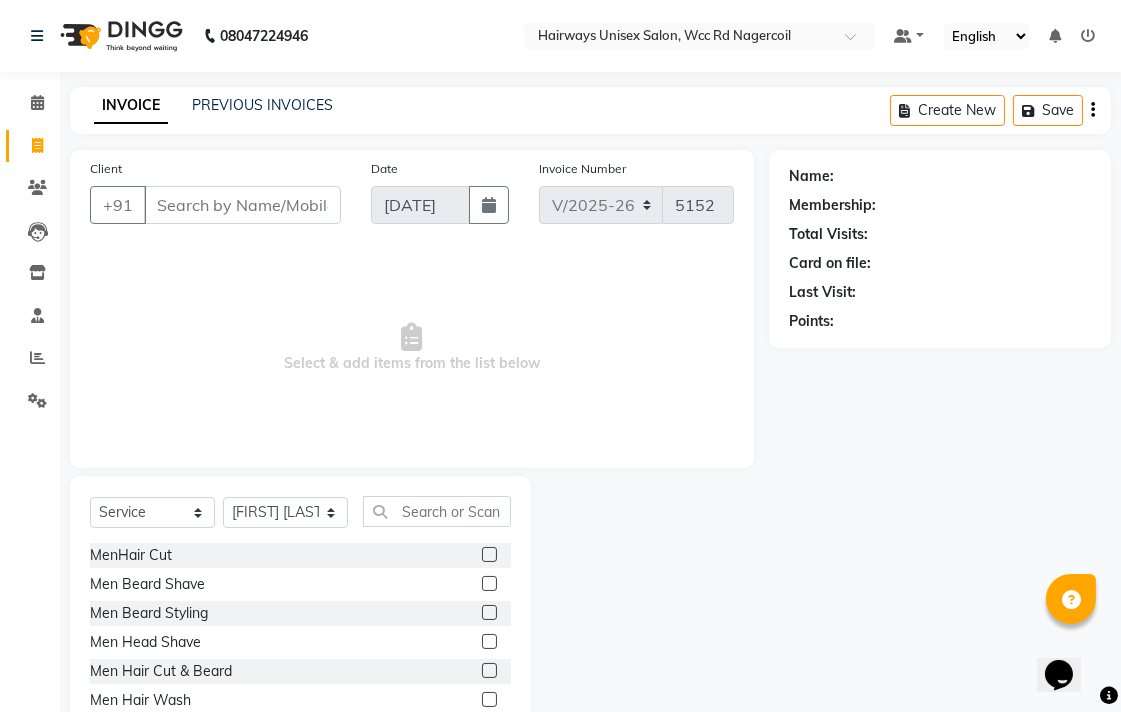 click 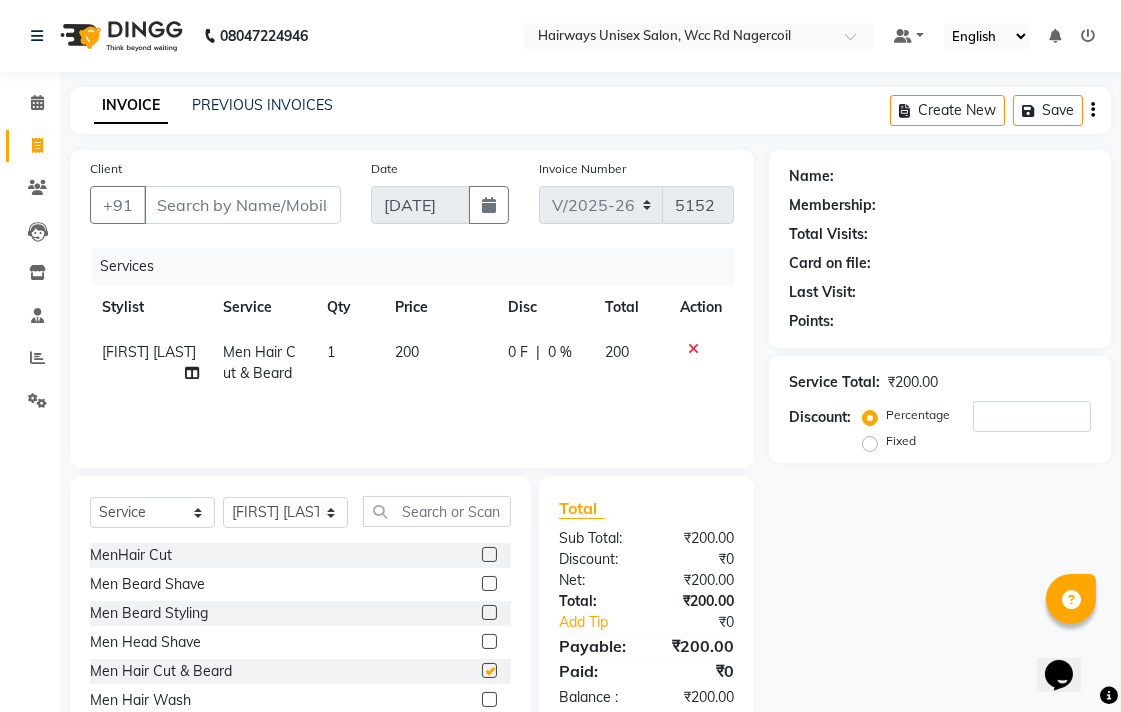 checkbox on "false" 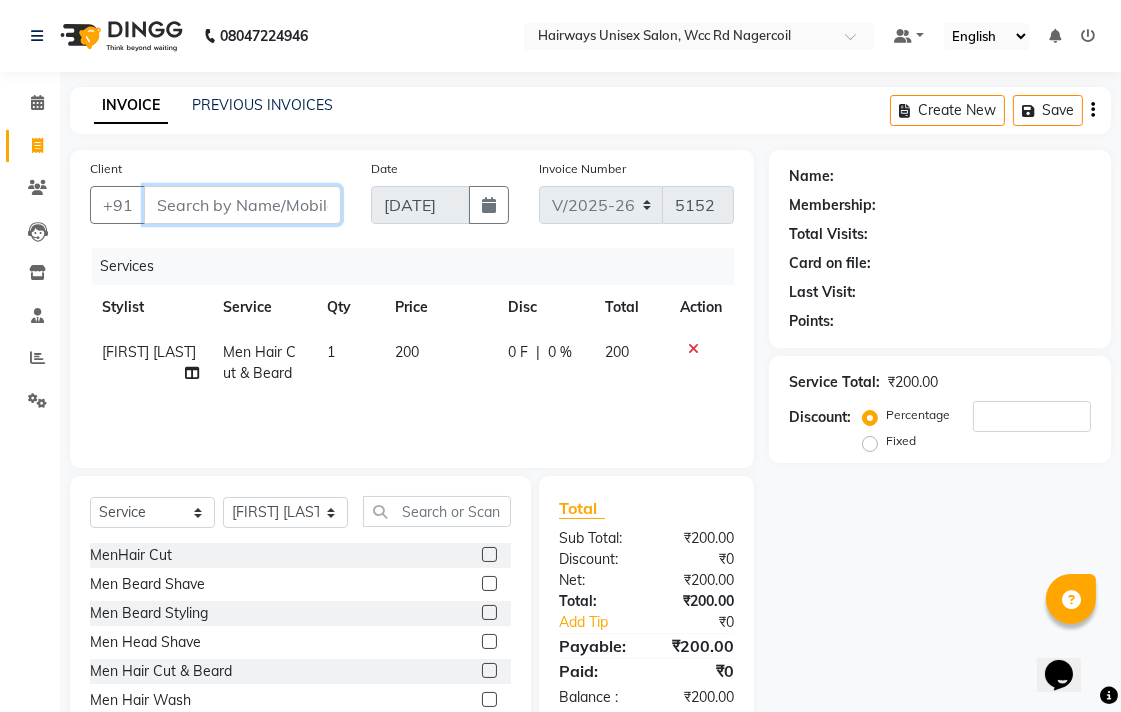click on "Client" at bounding box center [242, 205] 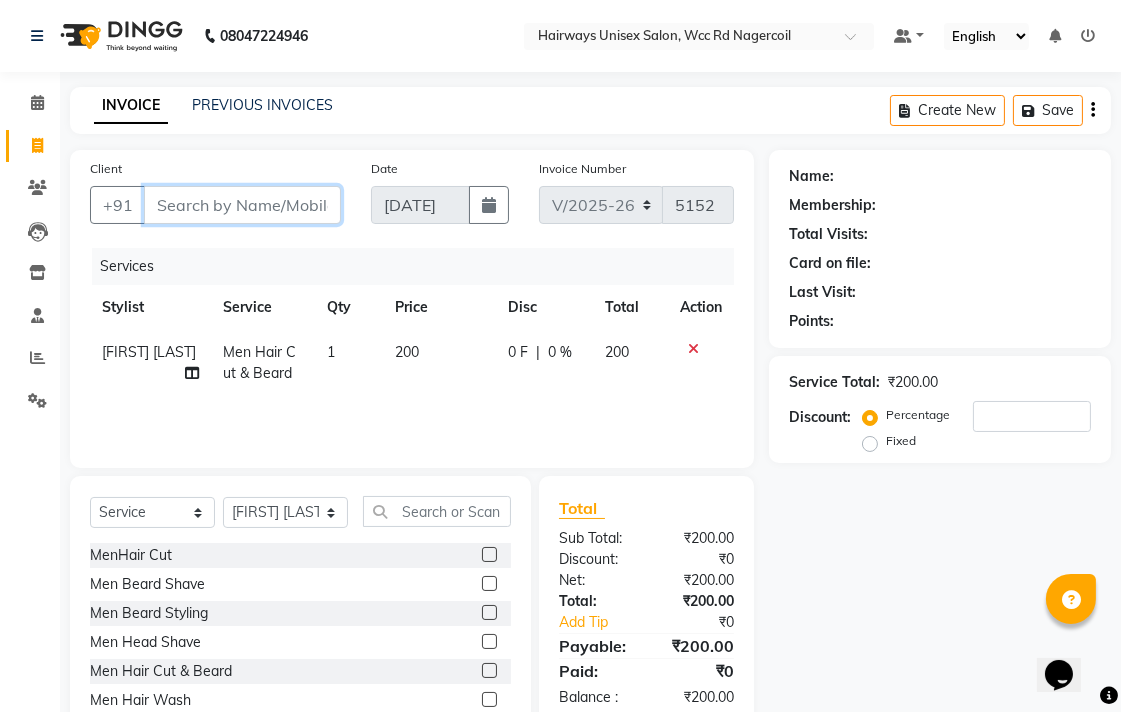 type on "9" 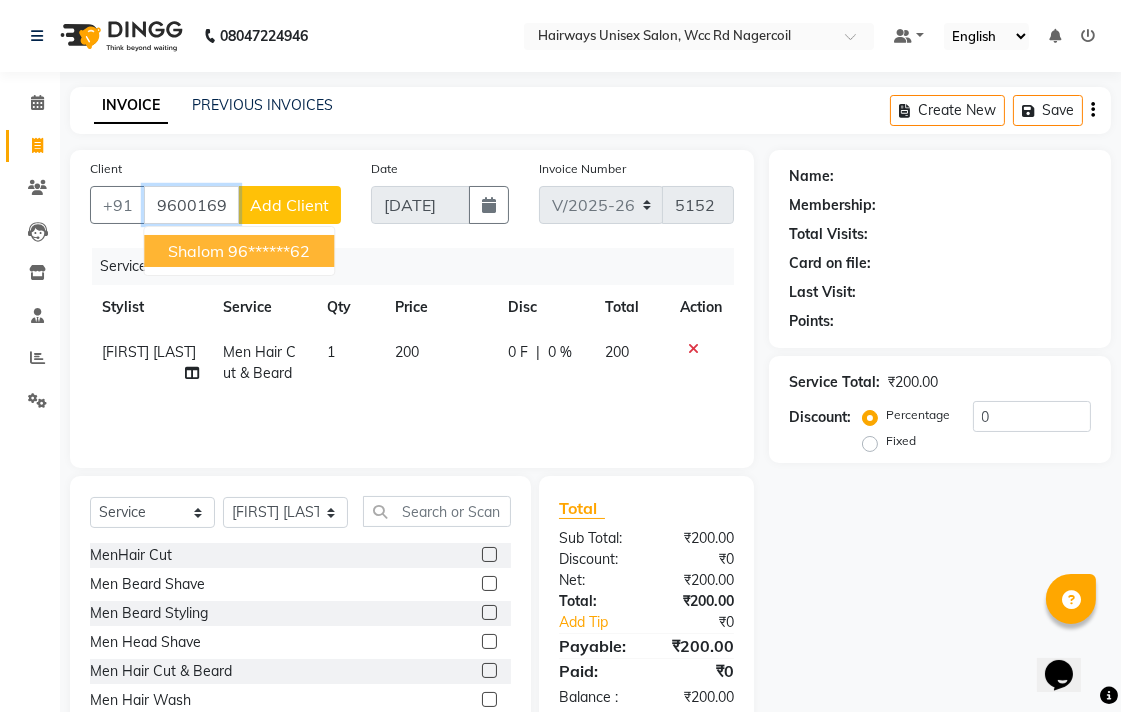 click on "96******62" at bounding box center [269, 251] 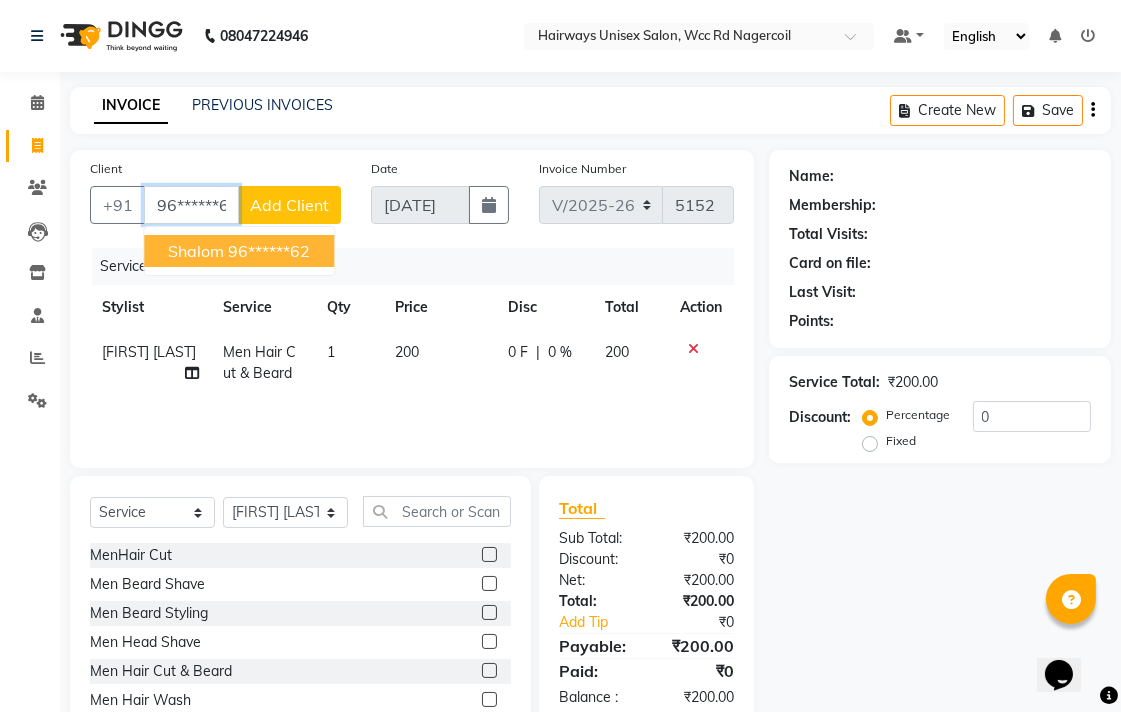 type on "96******62" 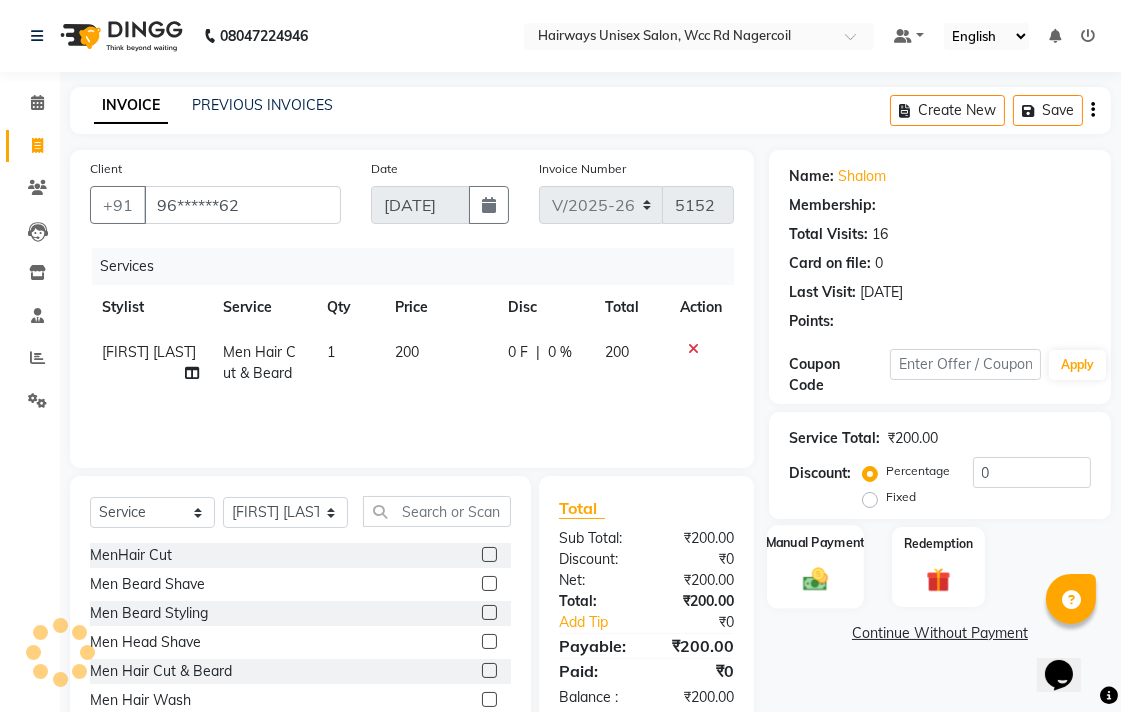select on "1: Object" 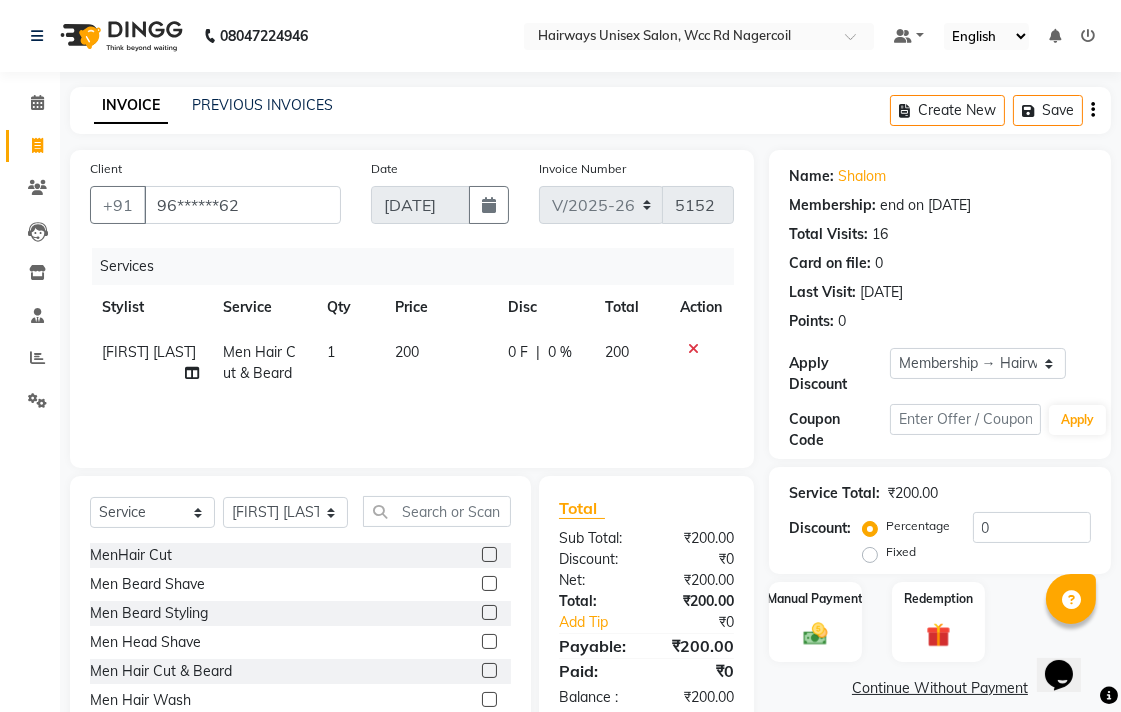 click on "Discount:  Percentage   Fixed  0" 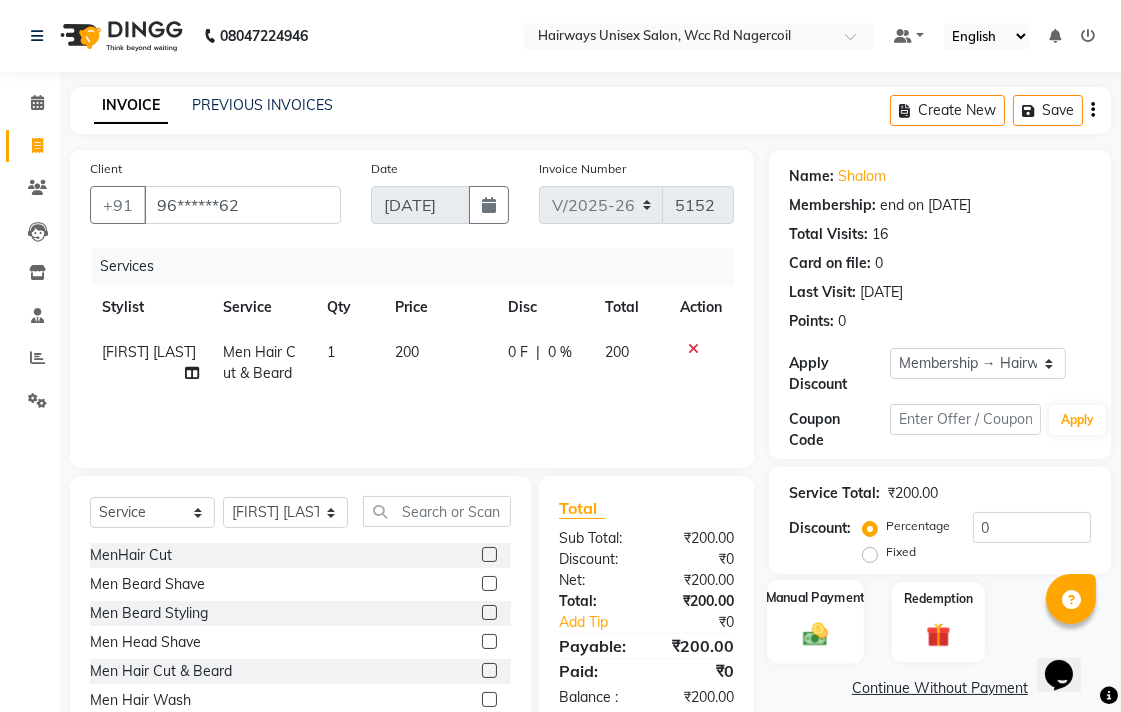 click on "Manual Payment" 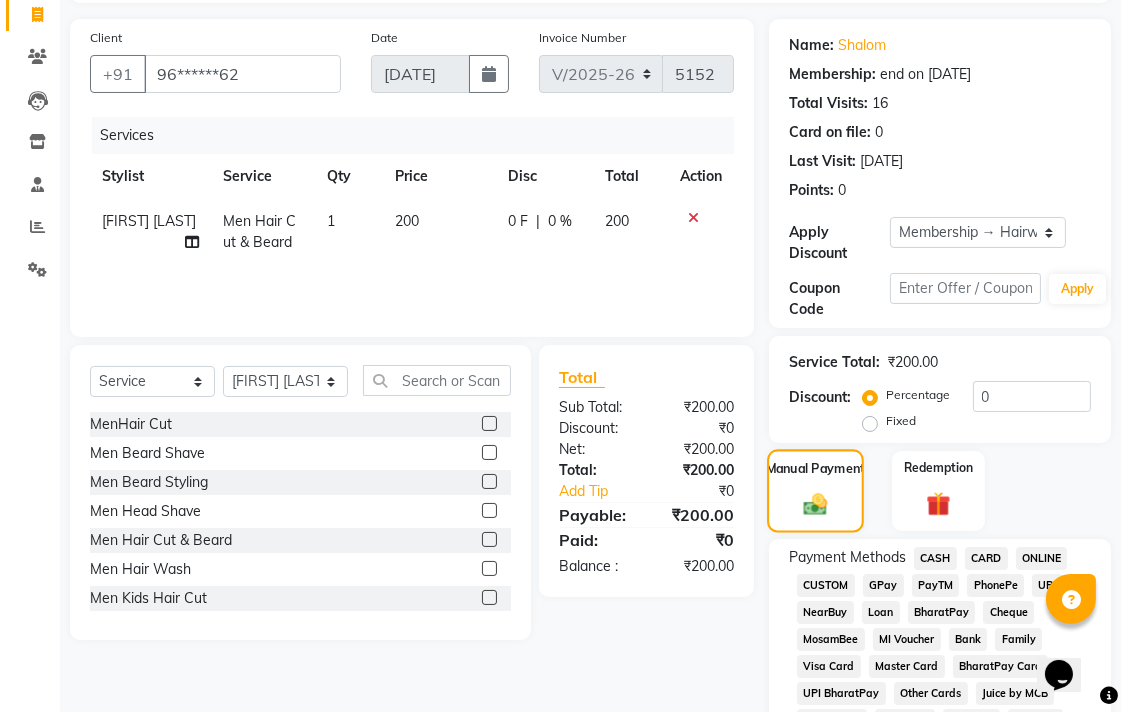 scroll, scrollTop: 333, scrollLeft: 0, axis: vertical 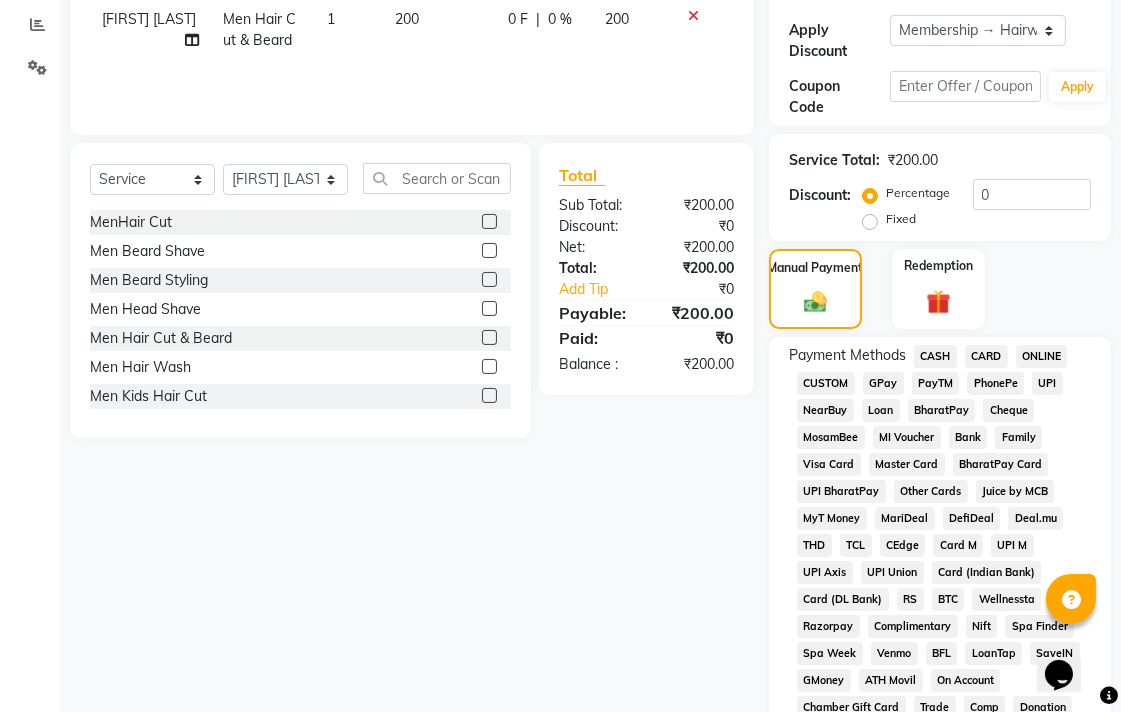 click on "UPI" 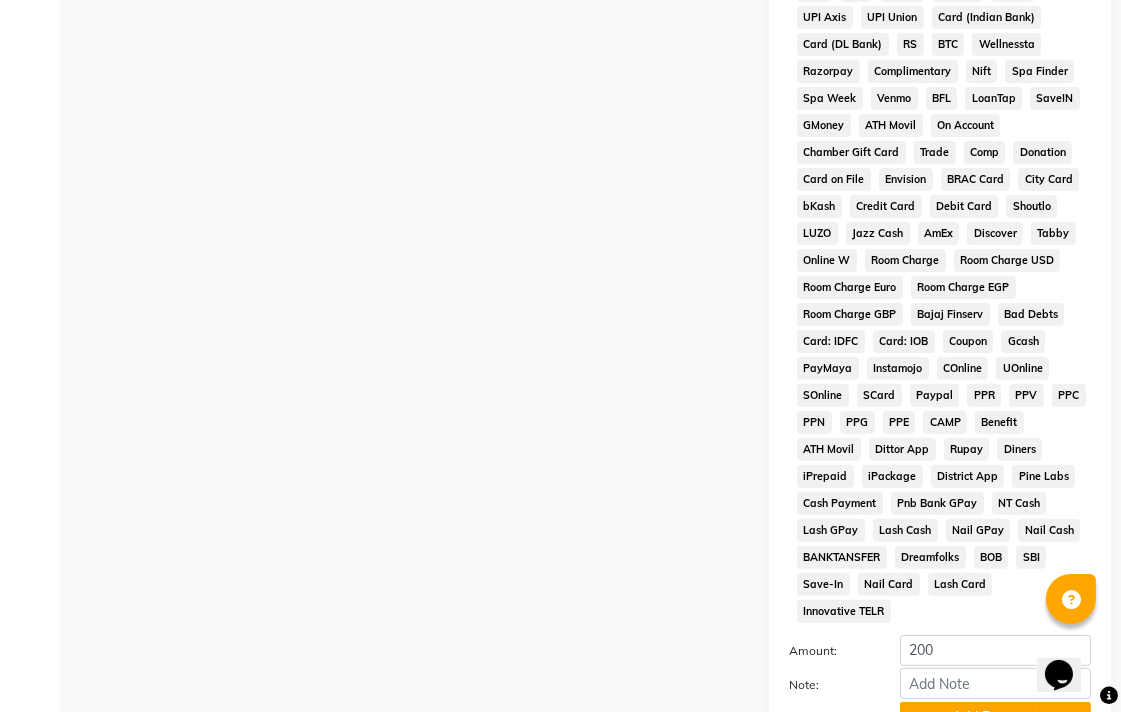 scroll, scrollTop: 968, scrollLeft: 0, axis: vertical 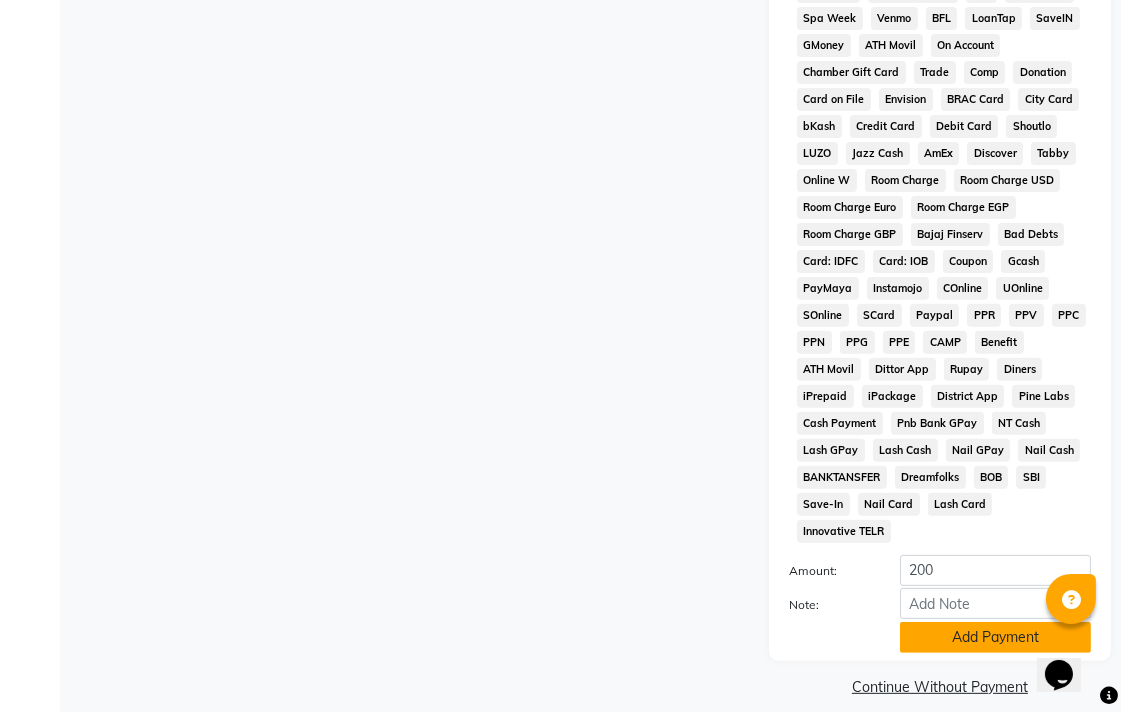 click on "Add Payment" 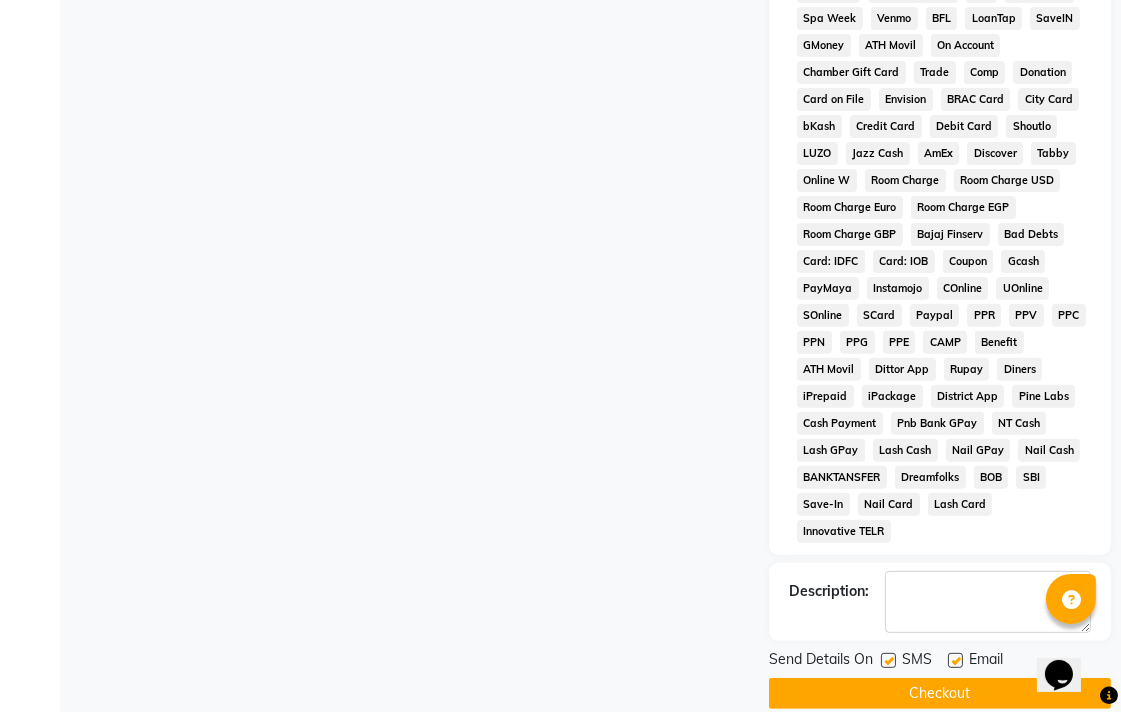 click on "Checkout" 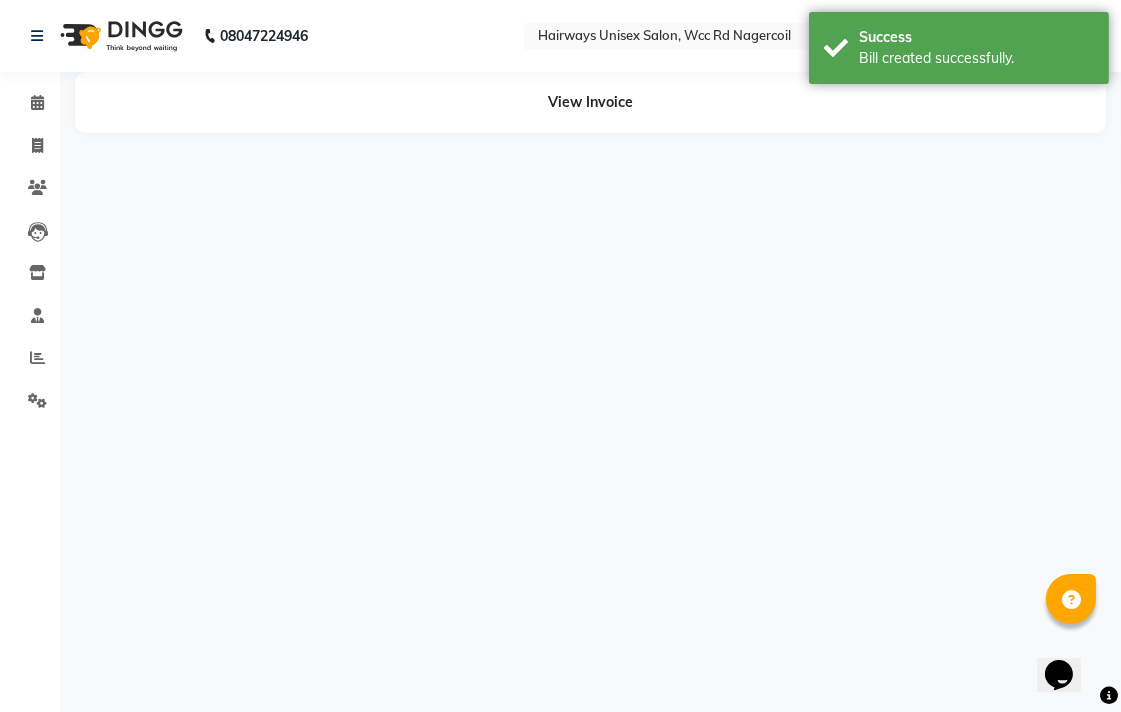scroll, scrollTop: 0, scrollLeft: 0, axis: both 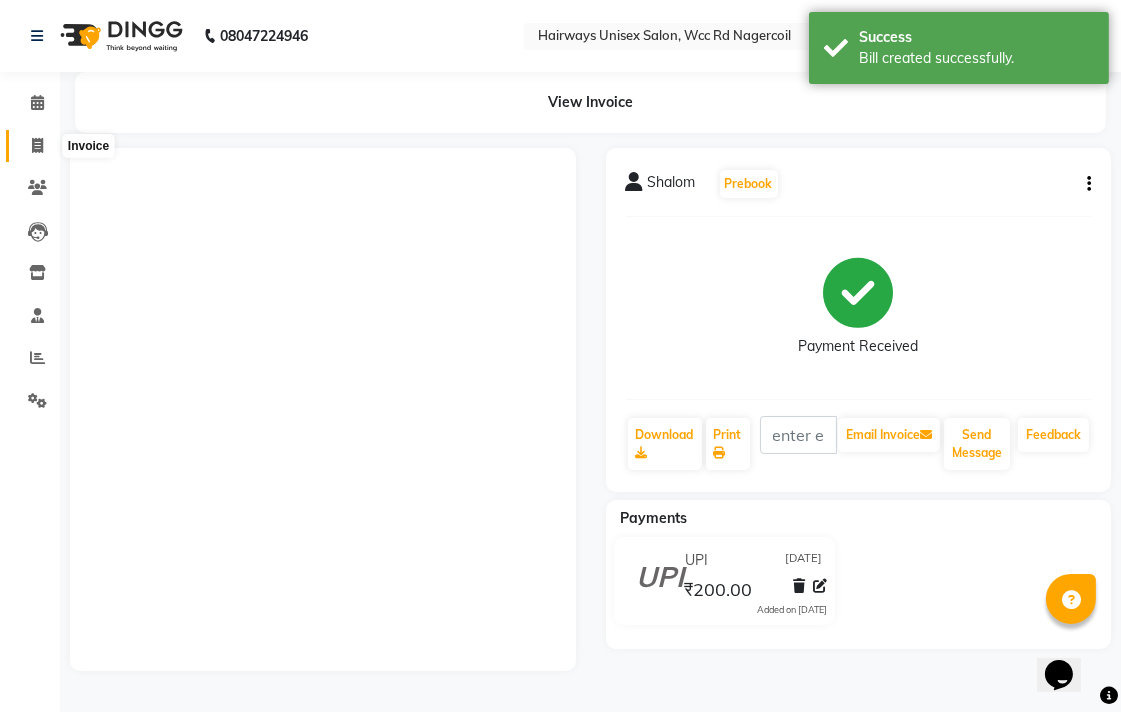 click 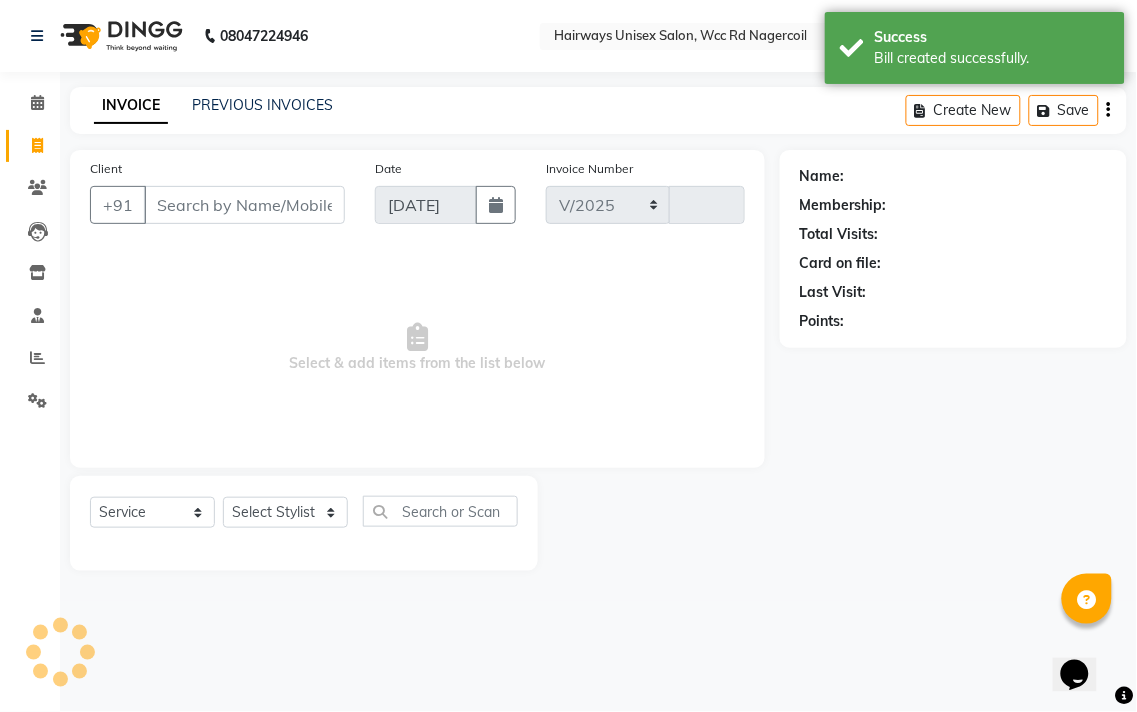 select on "6523" 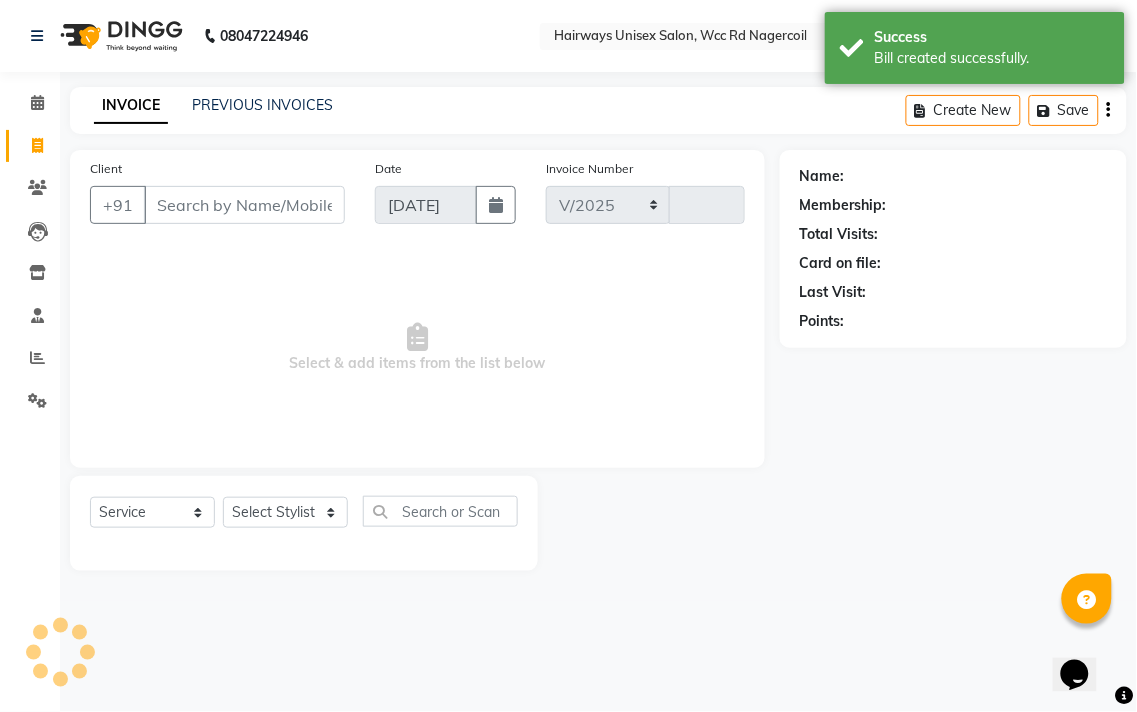 type on "5153" 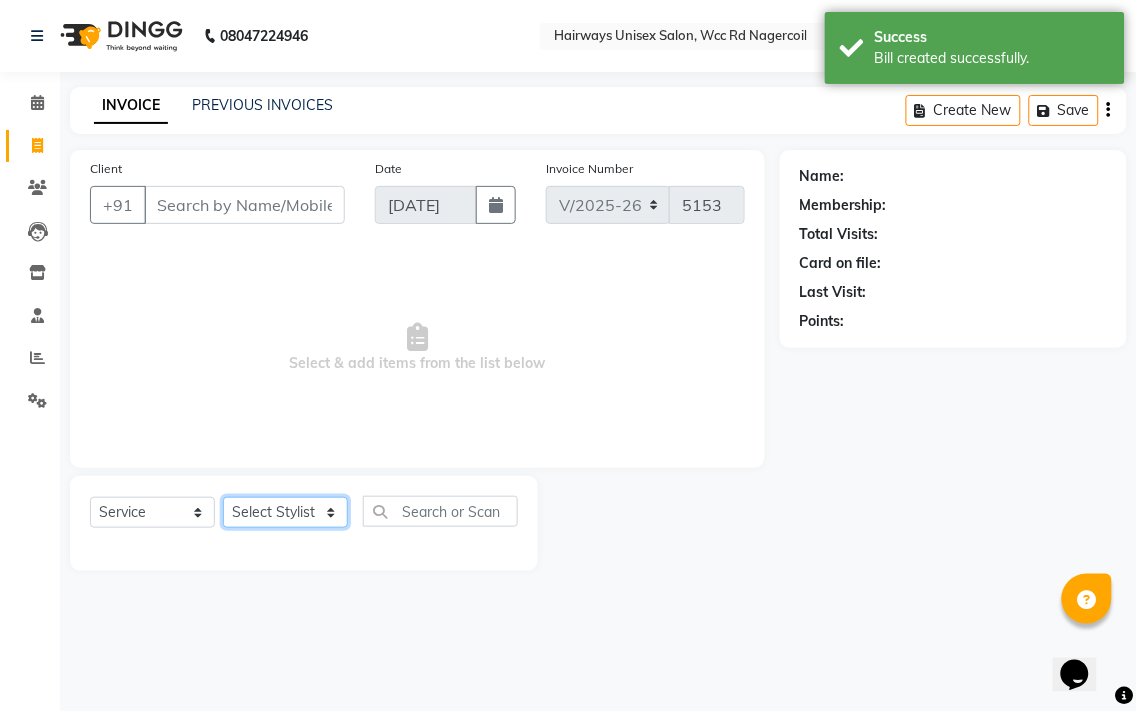click on "Select Stylist" 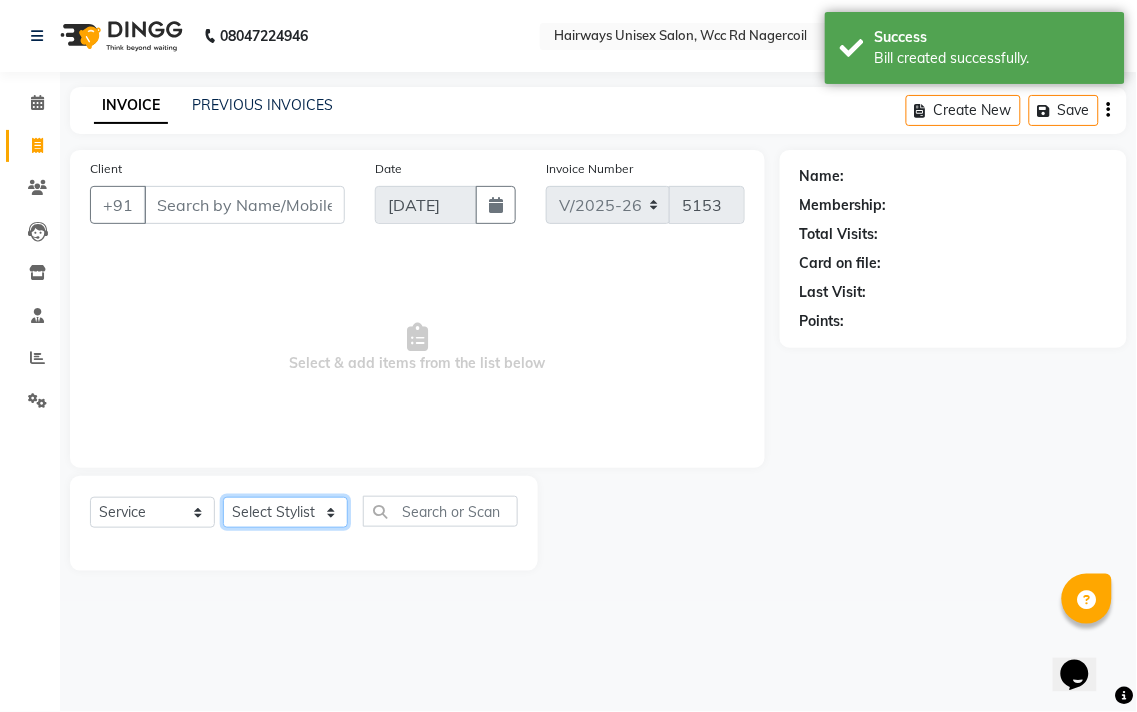 select on "49916" 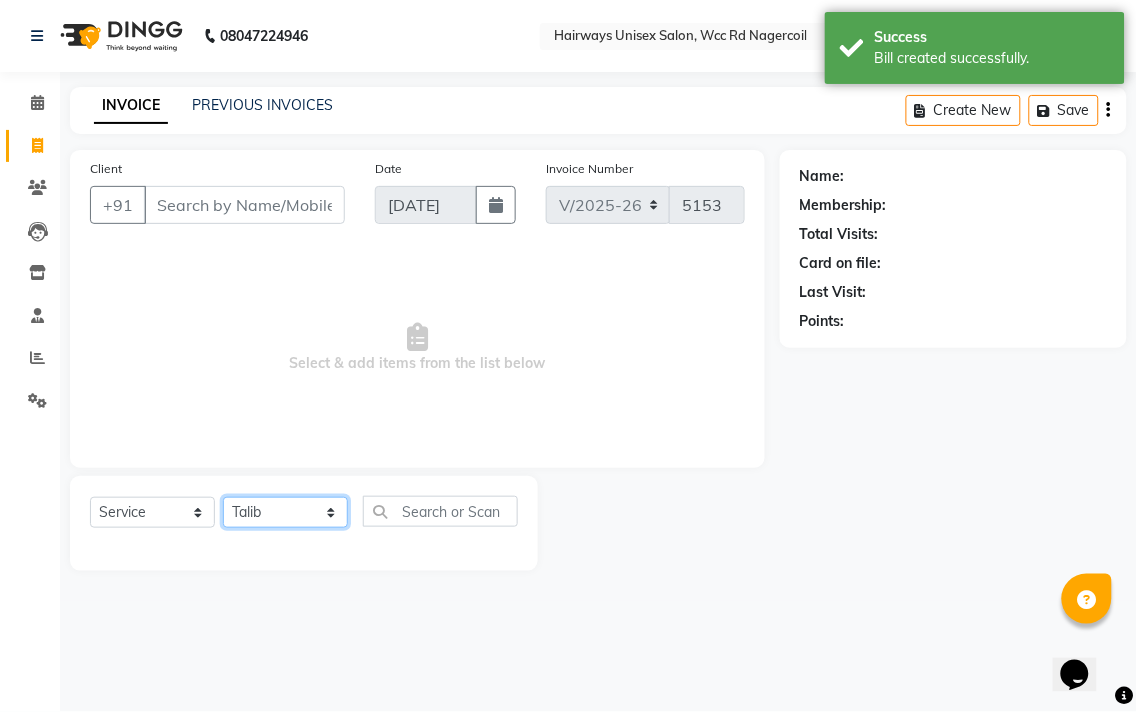 click on "Select Stylist Admin [NAME] [NAME] [NAME] [NAME] [NAME] [NAME] [NAME] [NAME]" 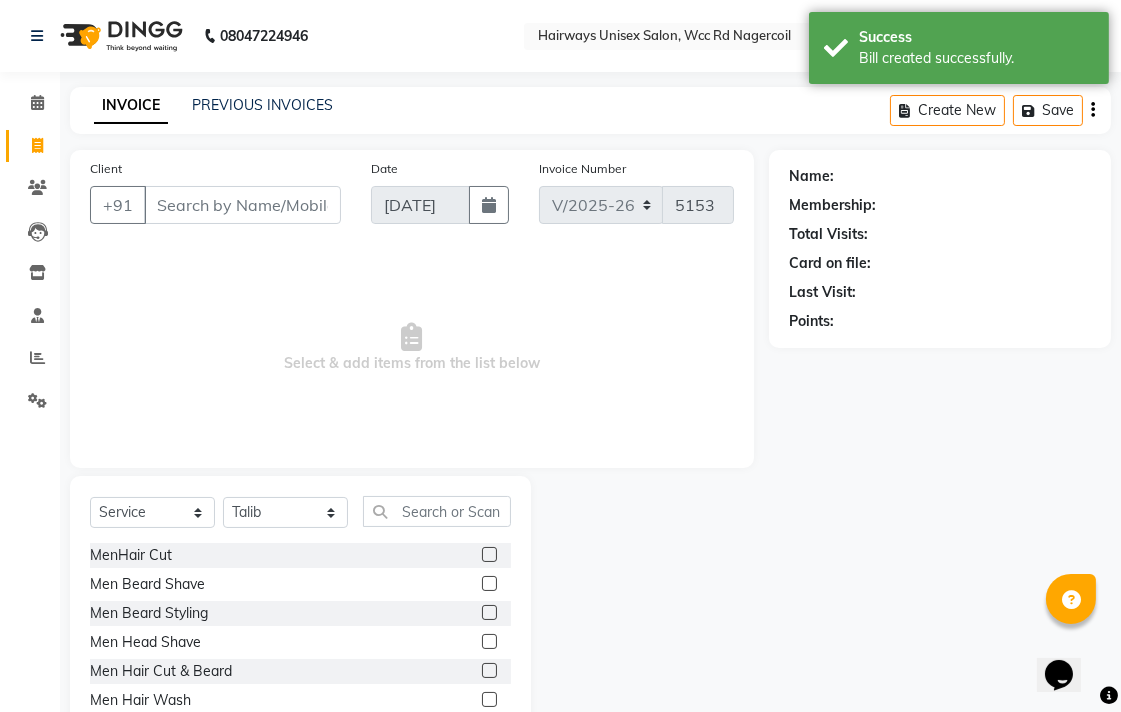 click 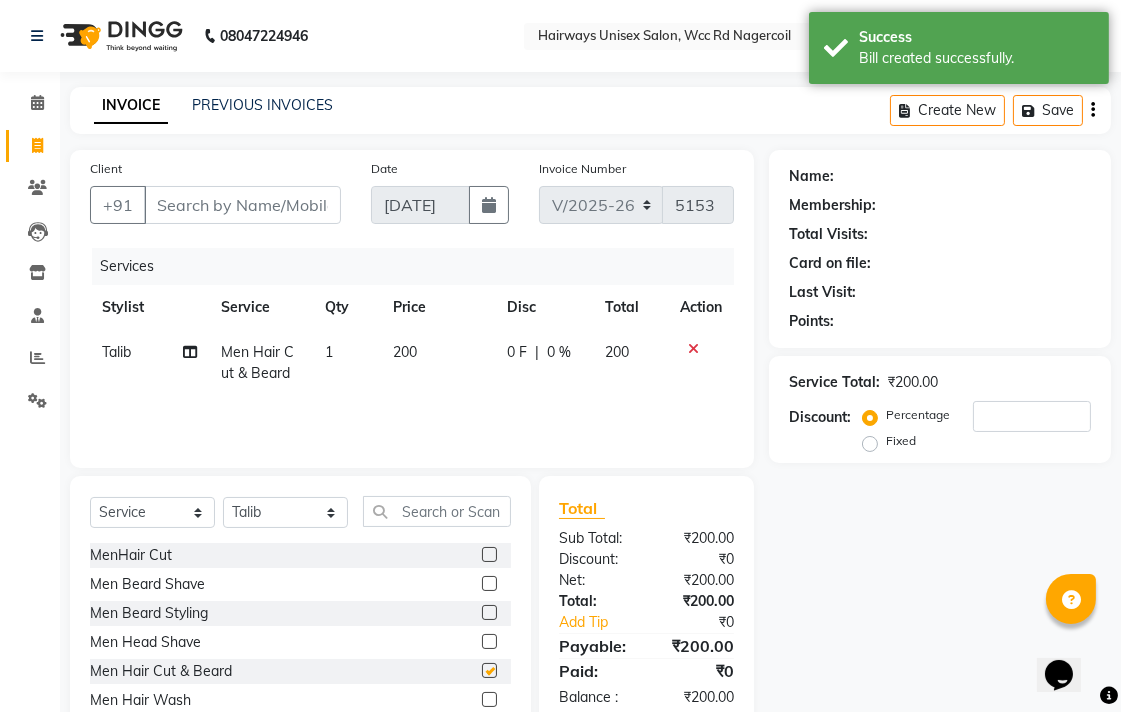 checkbox on "false" 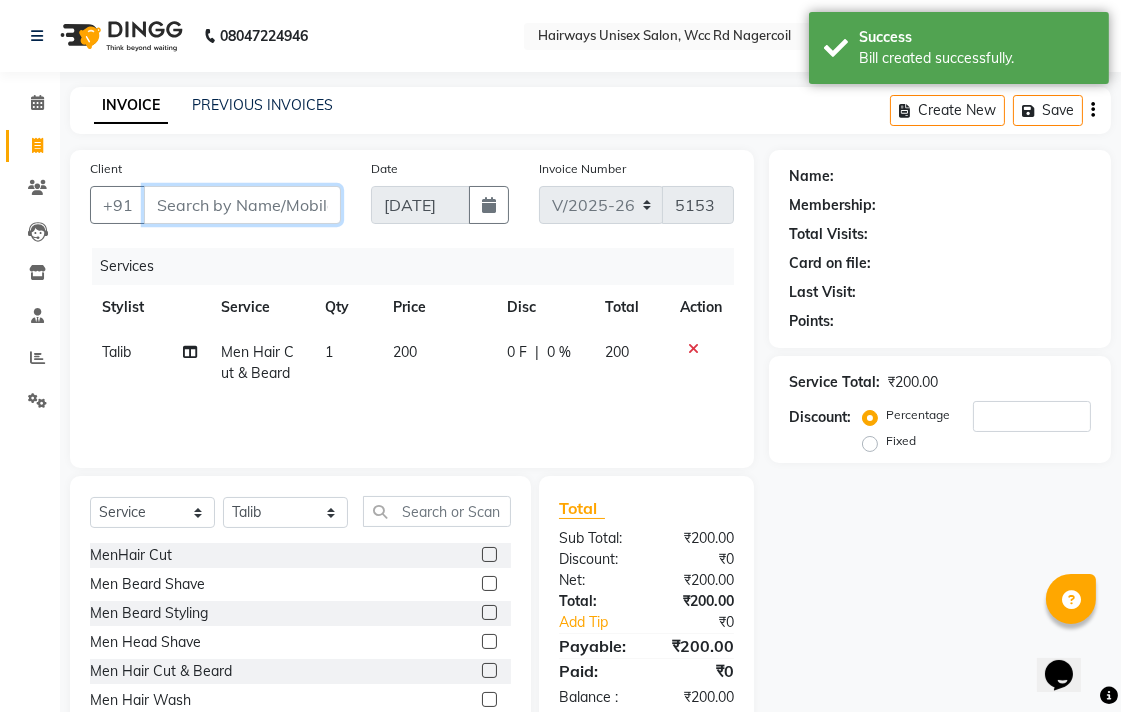 click on "Client" at bounding box center [242, 205] 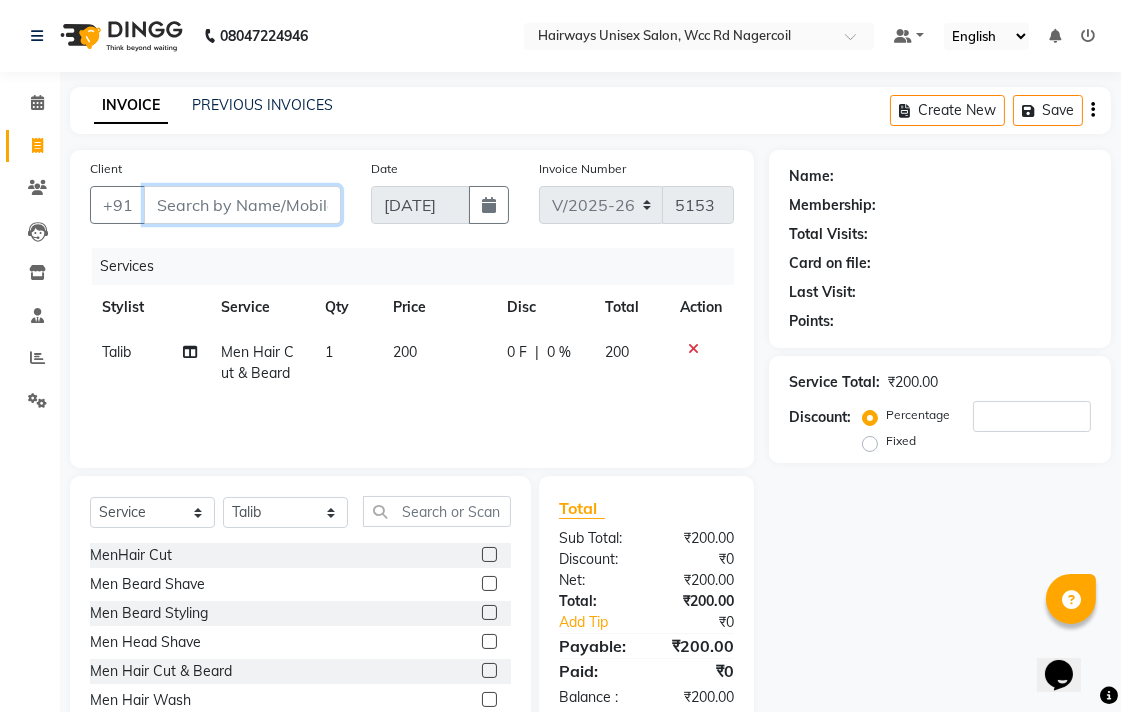 type on "8" 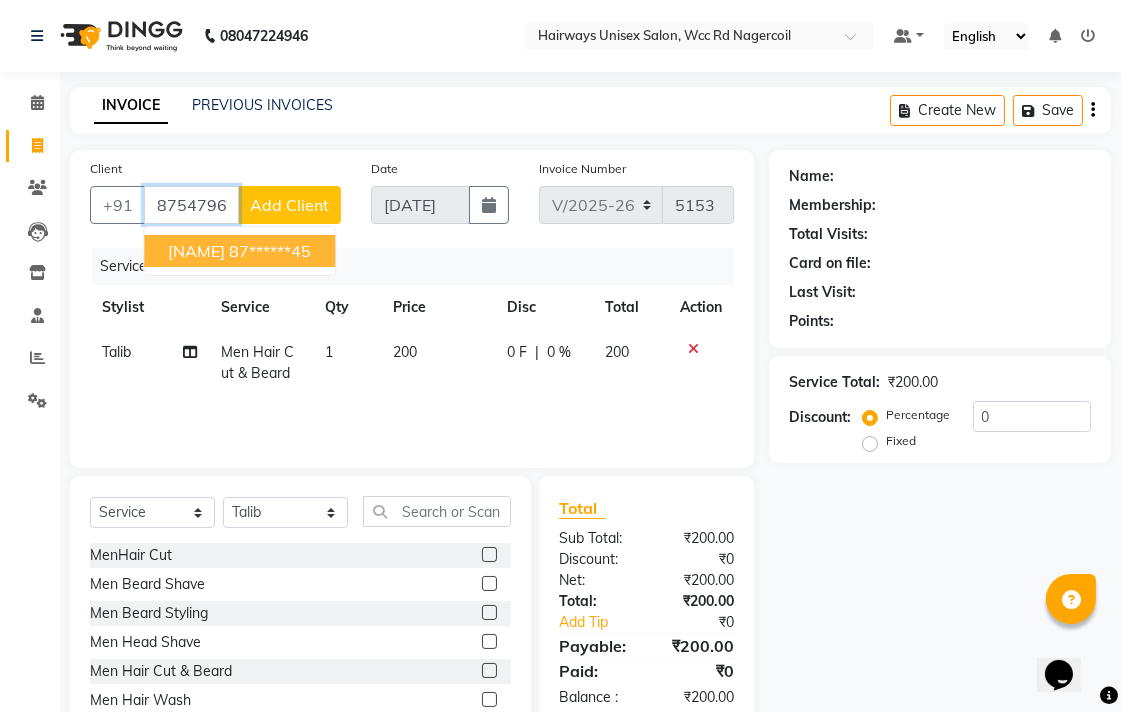 click on "87******45" at bounding box center [270, 251] 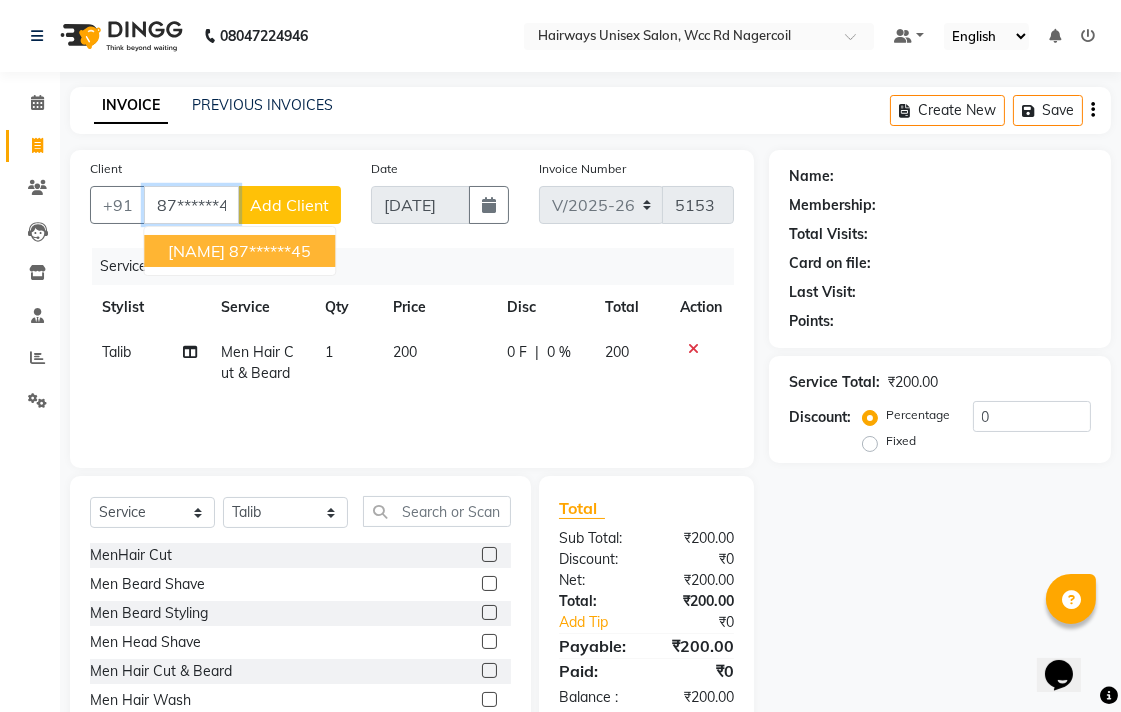 type on "87******45" 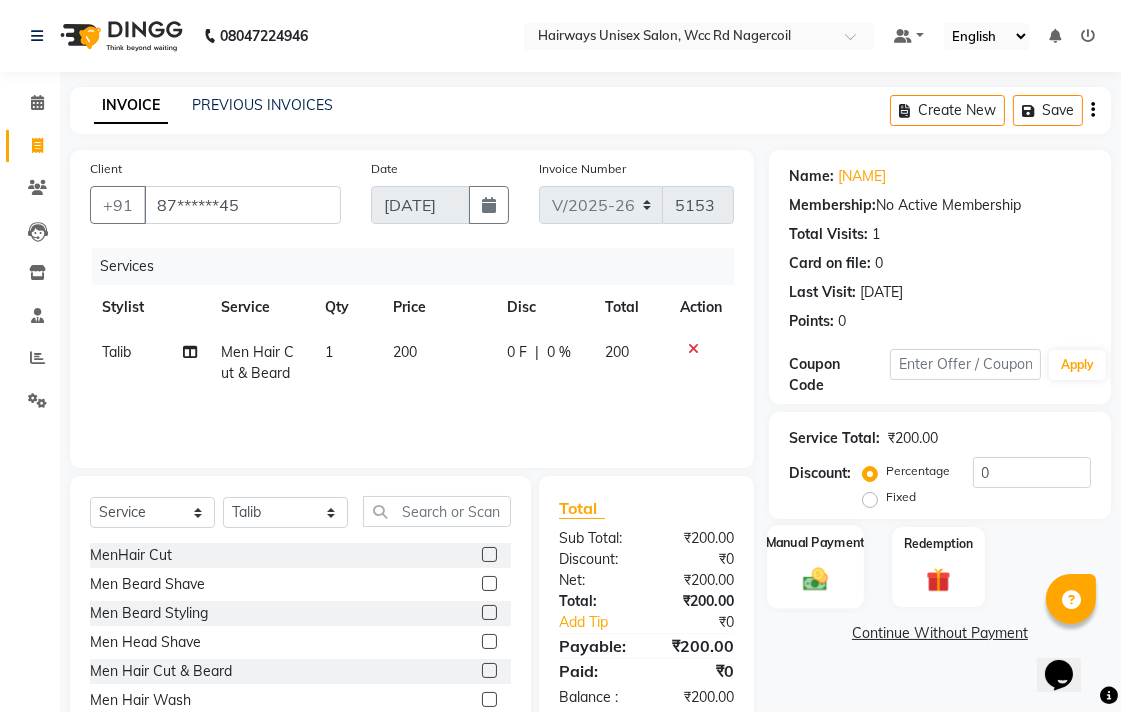 click 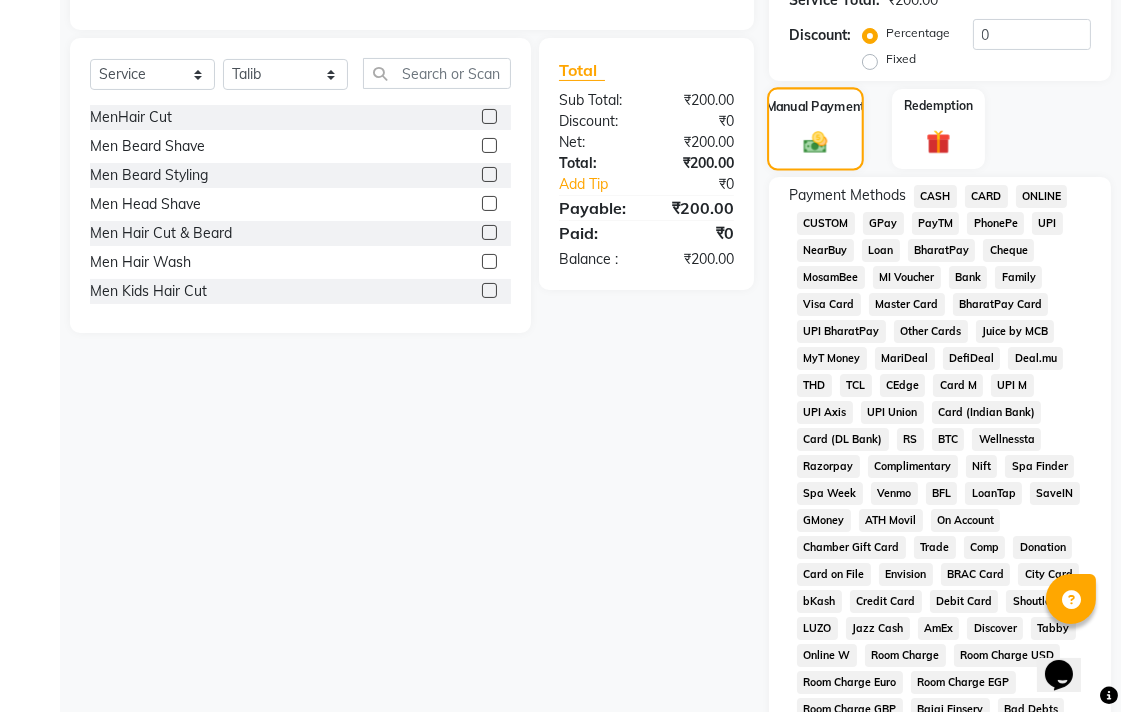 scroll, scrollTop: 444, scrollLeft: 0, axis: vertical 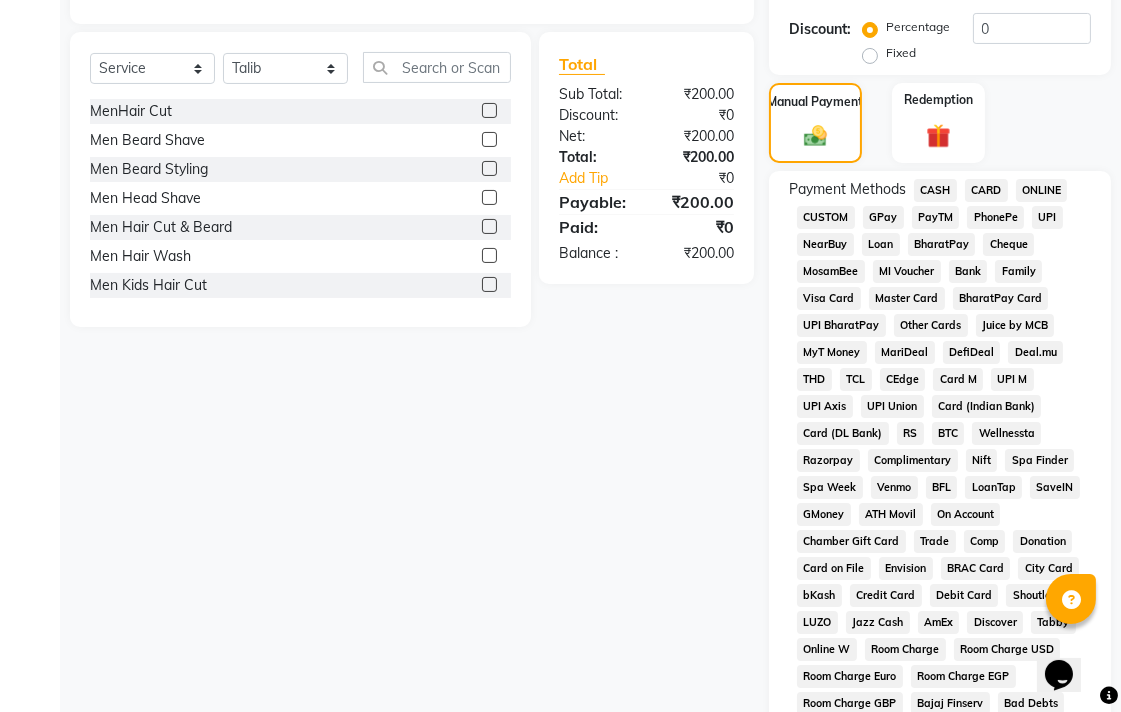 click on "CASH" 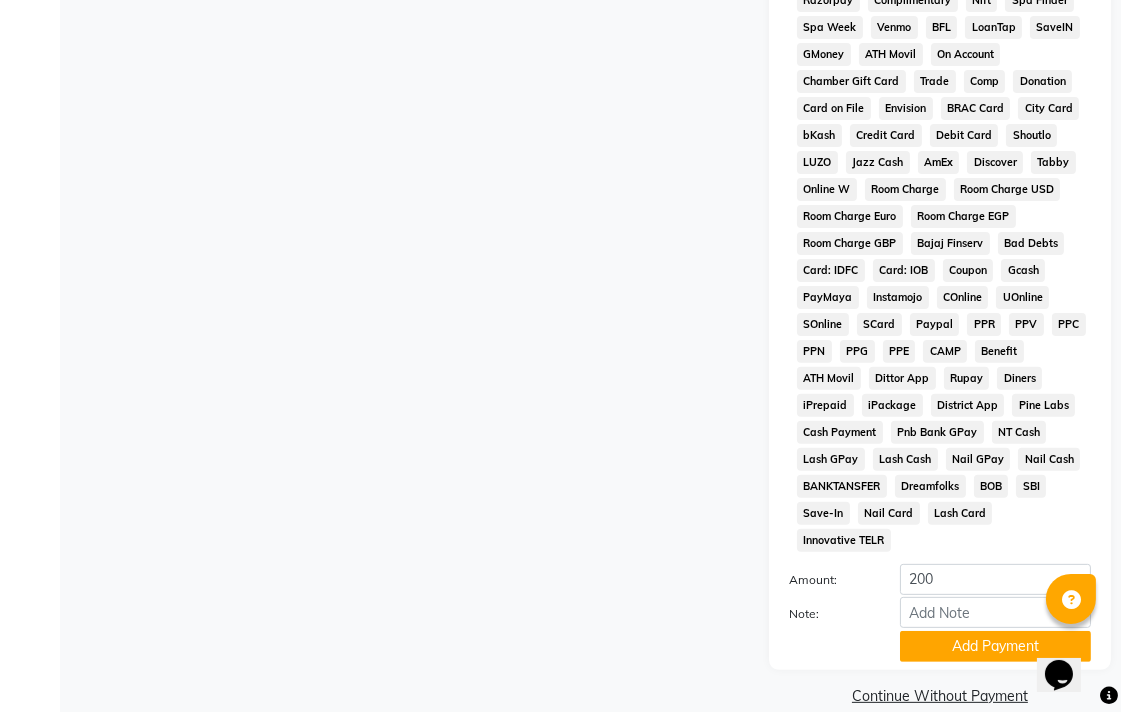 scroll, scrollTop: 913, scrollLeft: 0, axis: vertical 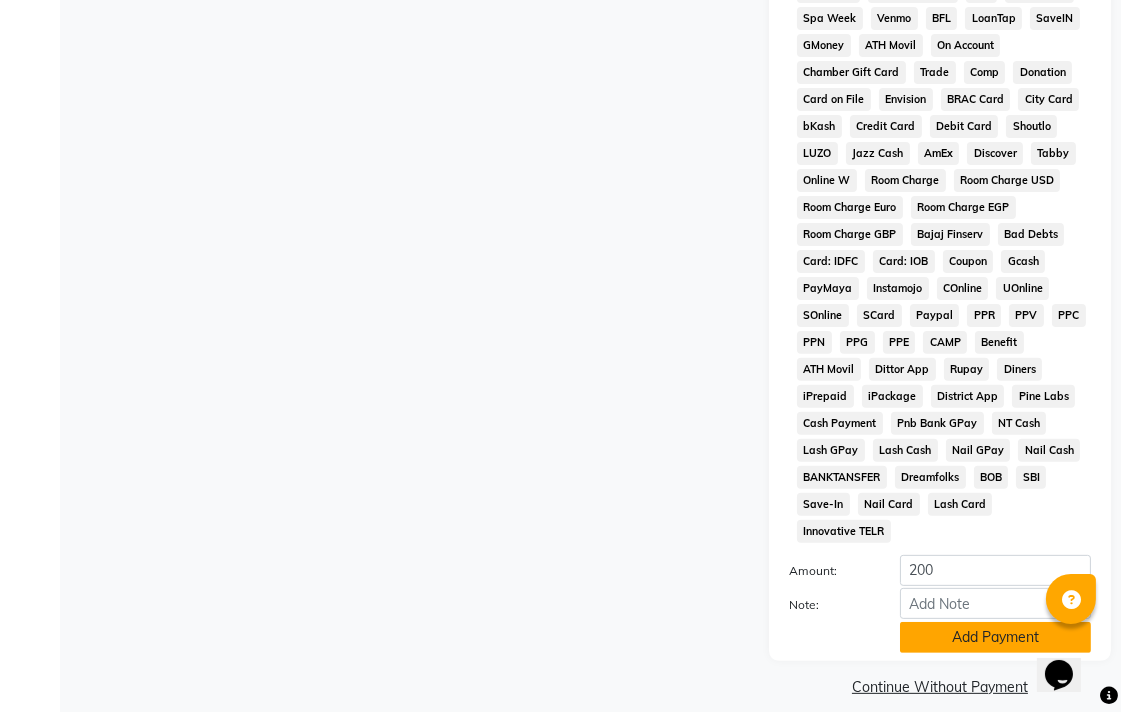 click on "Add Payment" 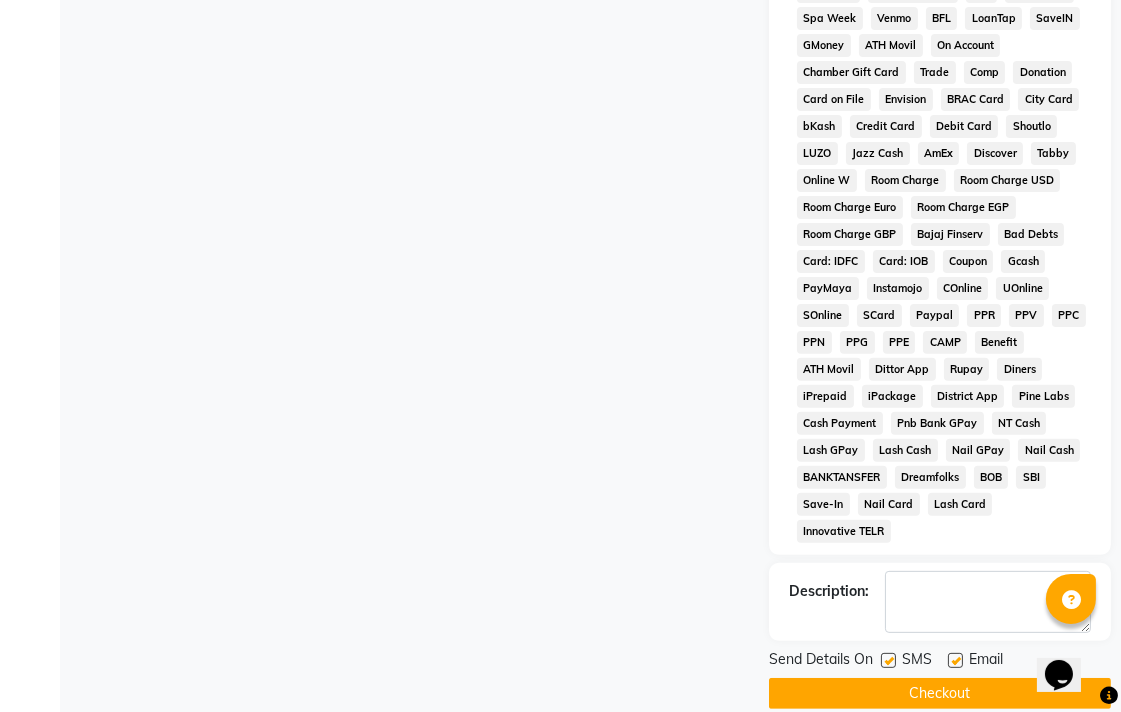 click on "Checkout" 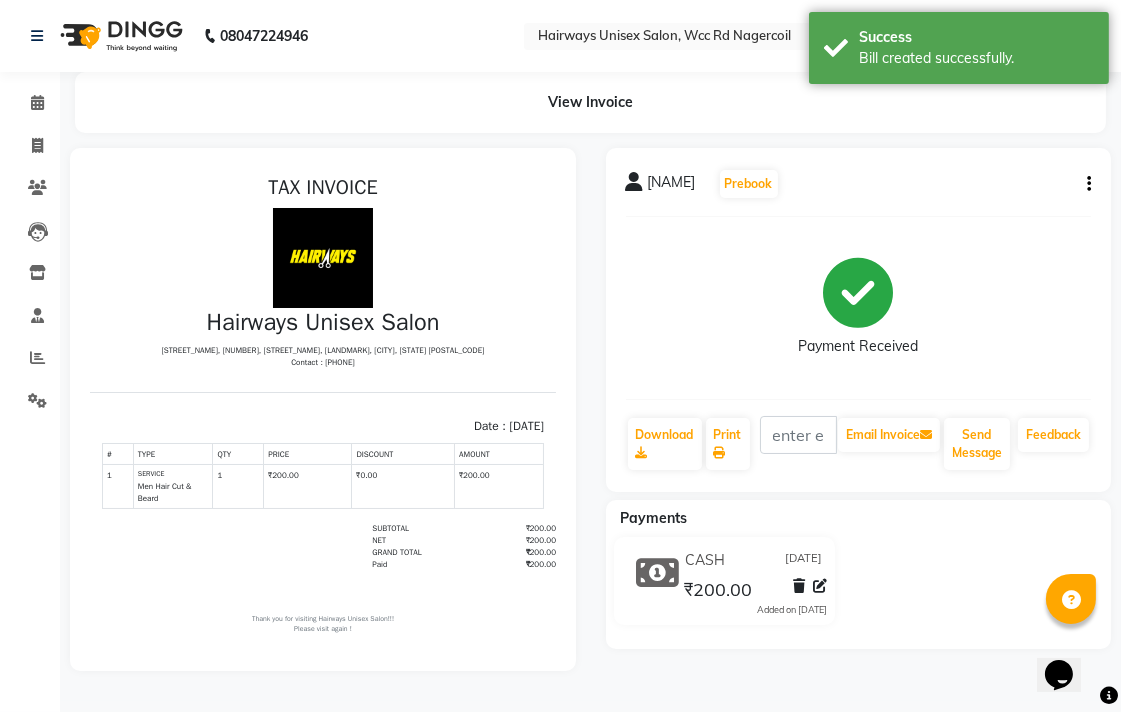 scroll, scrollTop: 0, scrollLeft: 0, axis: both 